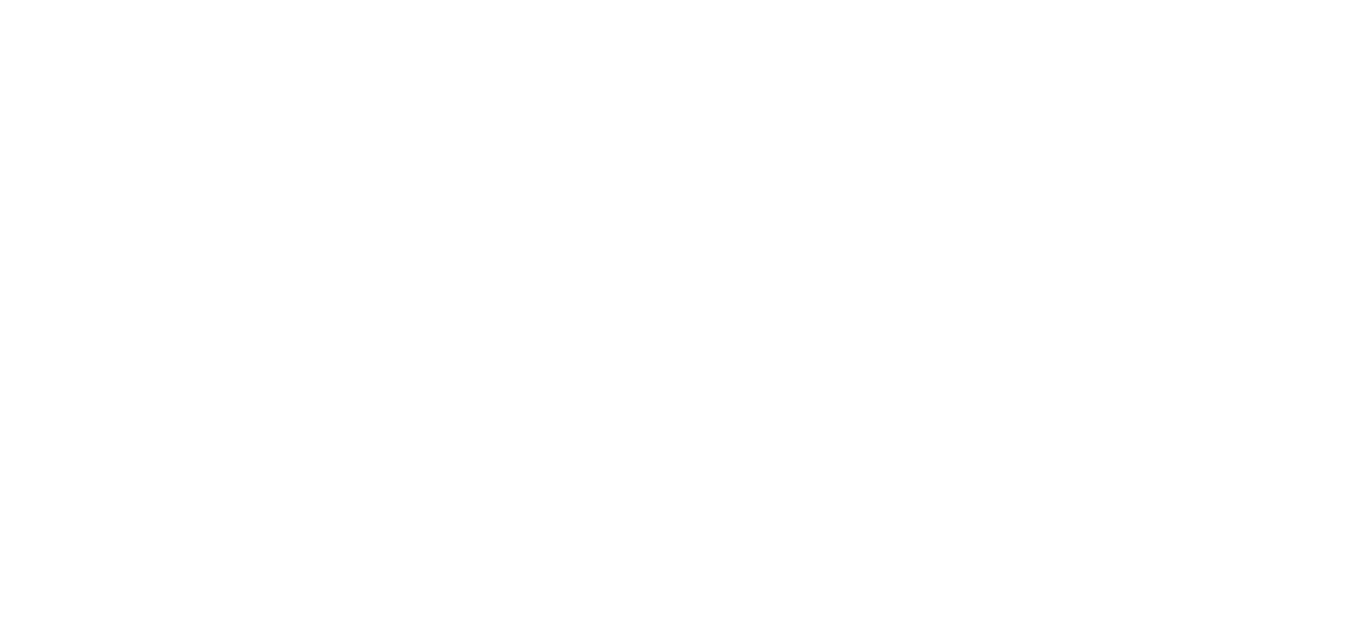 scroll, scrollTop: 0, scrollLeft: 0, axis: both 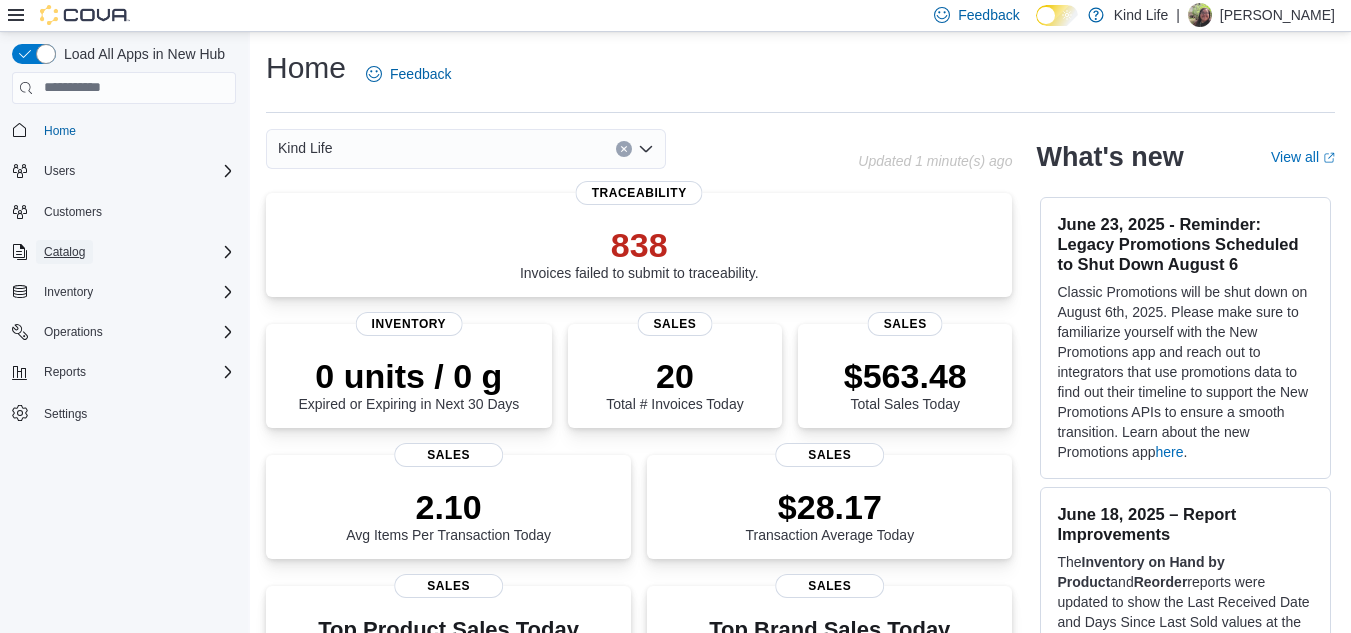 click on "Catalog" at bounding box center (64, 252) 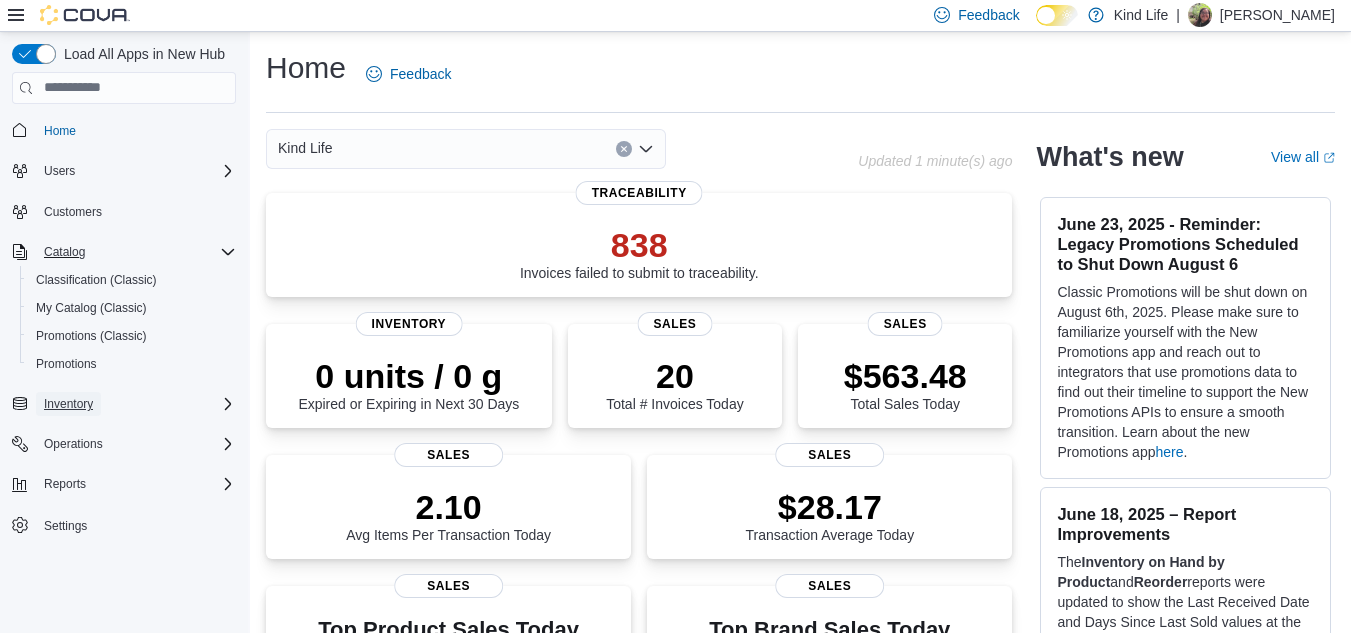 click on "Inventory" at bounding box center (68, 404) 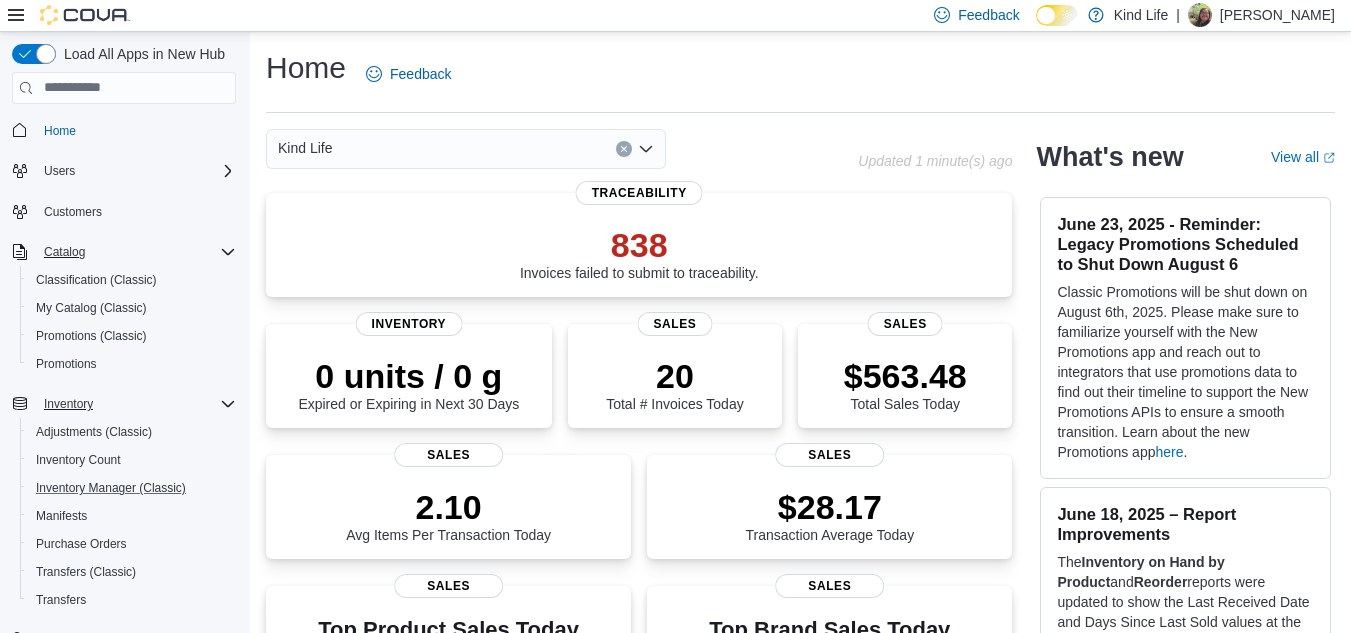 click on "Inventory Manager (Classic)" at bounding box center (132, 488) 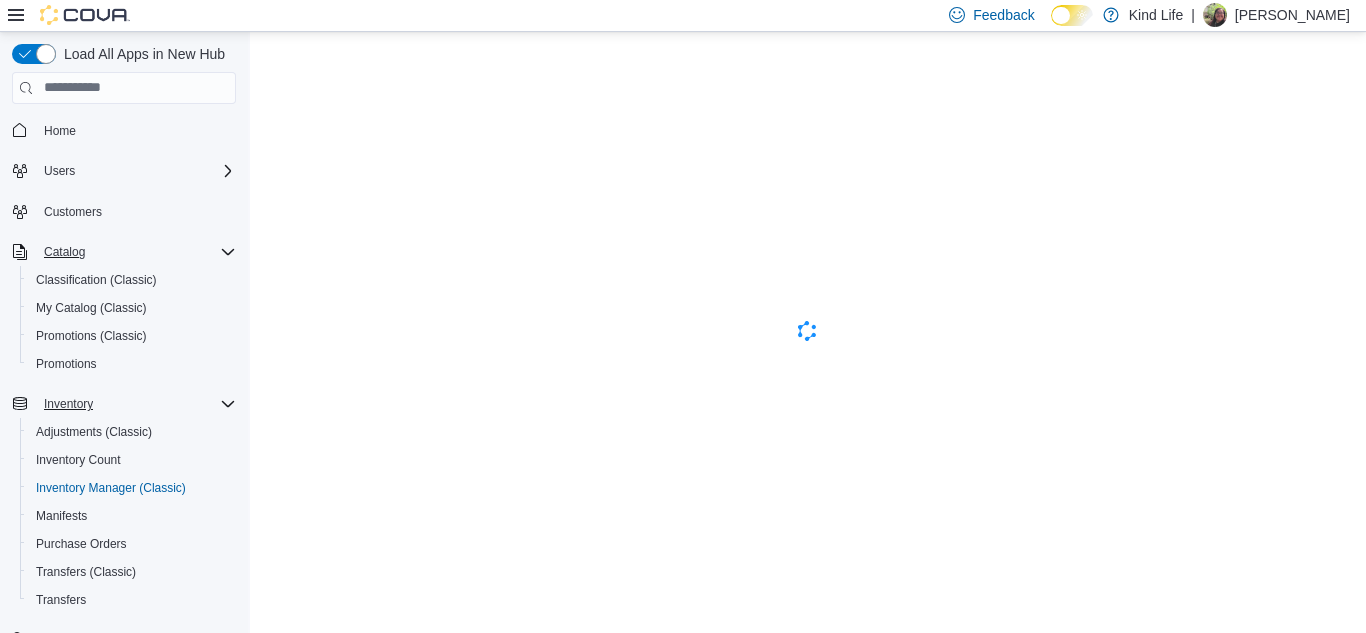 scroll, scrollTop: 0, scrollLeft: 0, axis: both 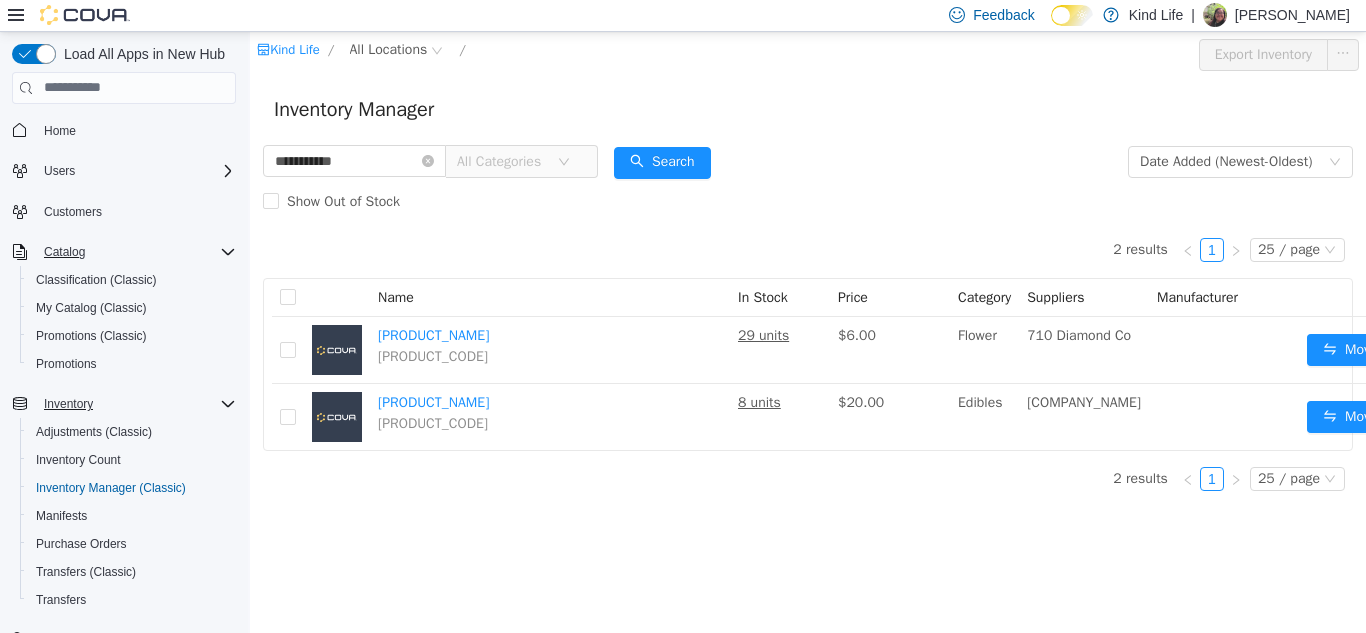 type on "**********" 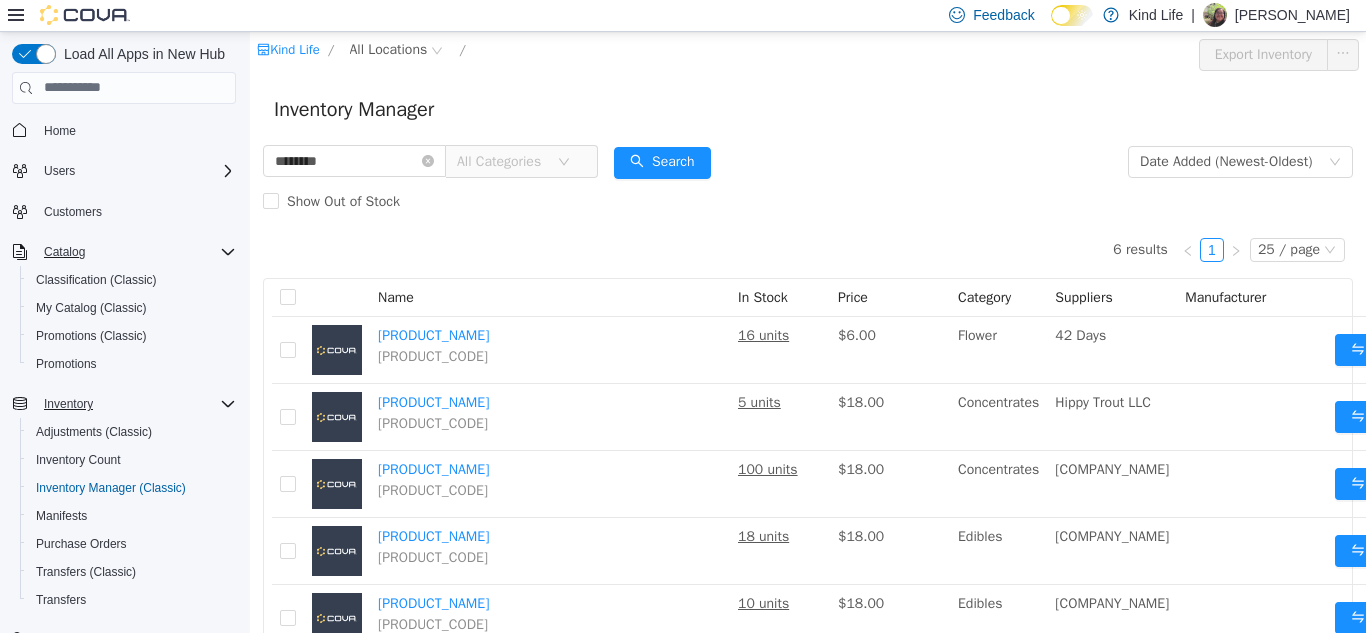 type on "*******" 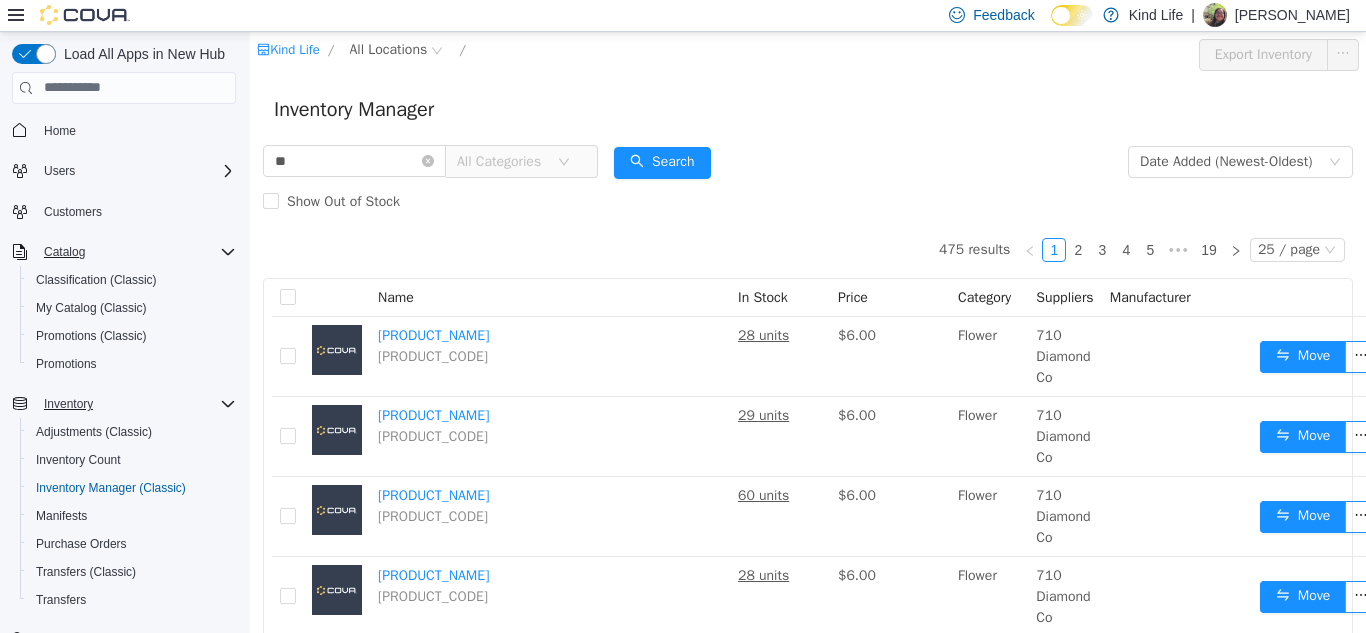 type on "*" 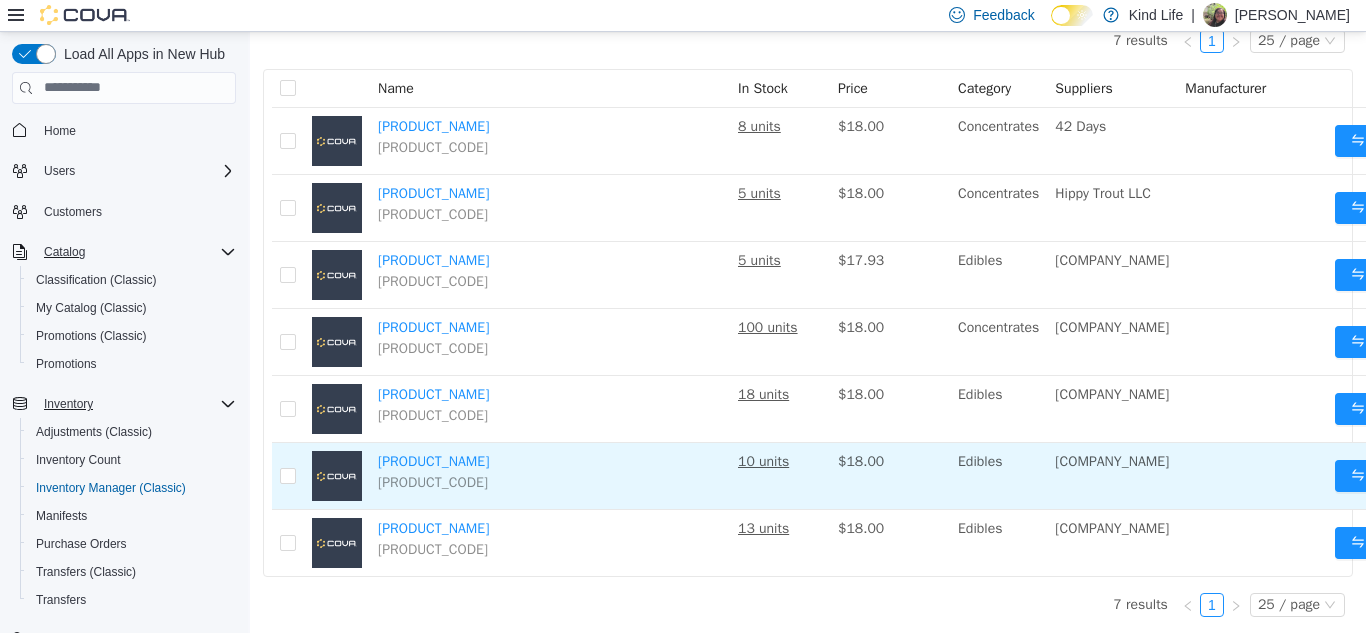 scroll, scrollTop: 121, scrollLeft: 0, axis: vertical 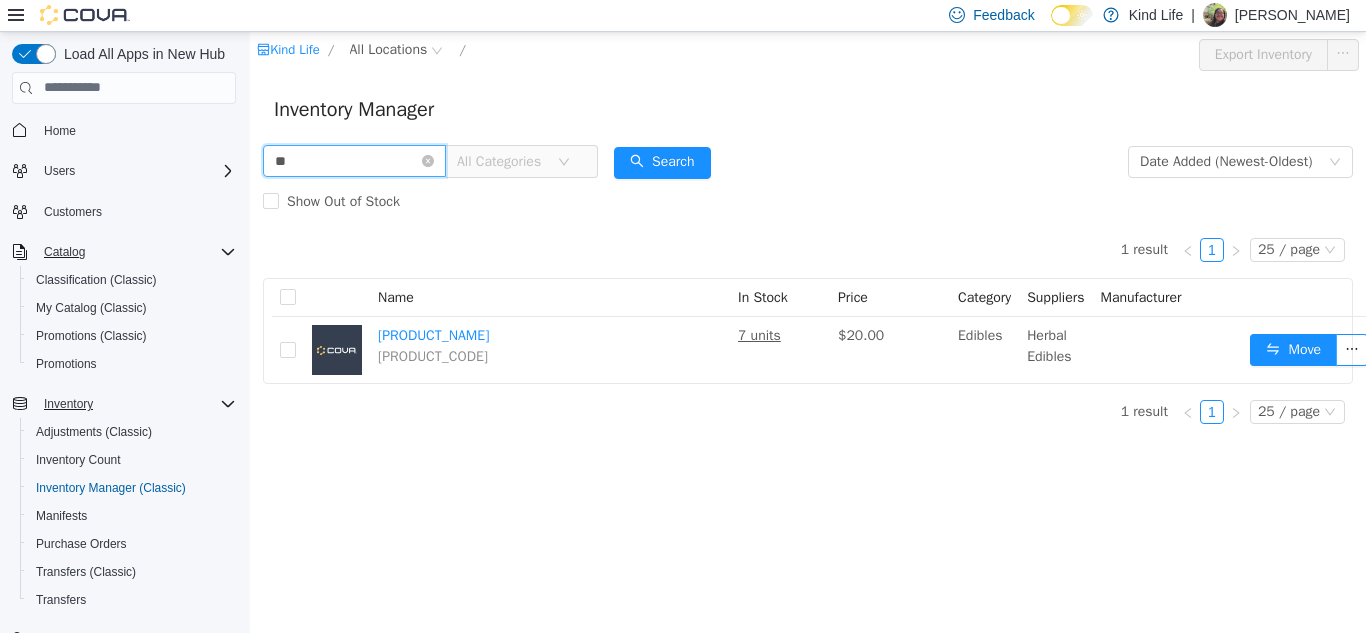 type on "*" 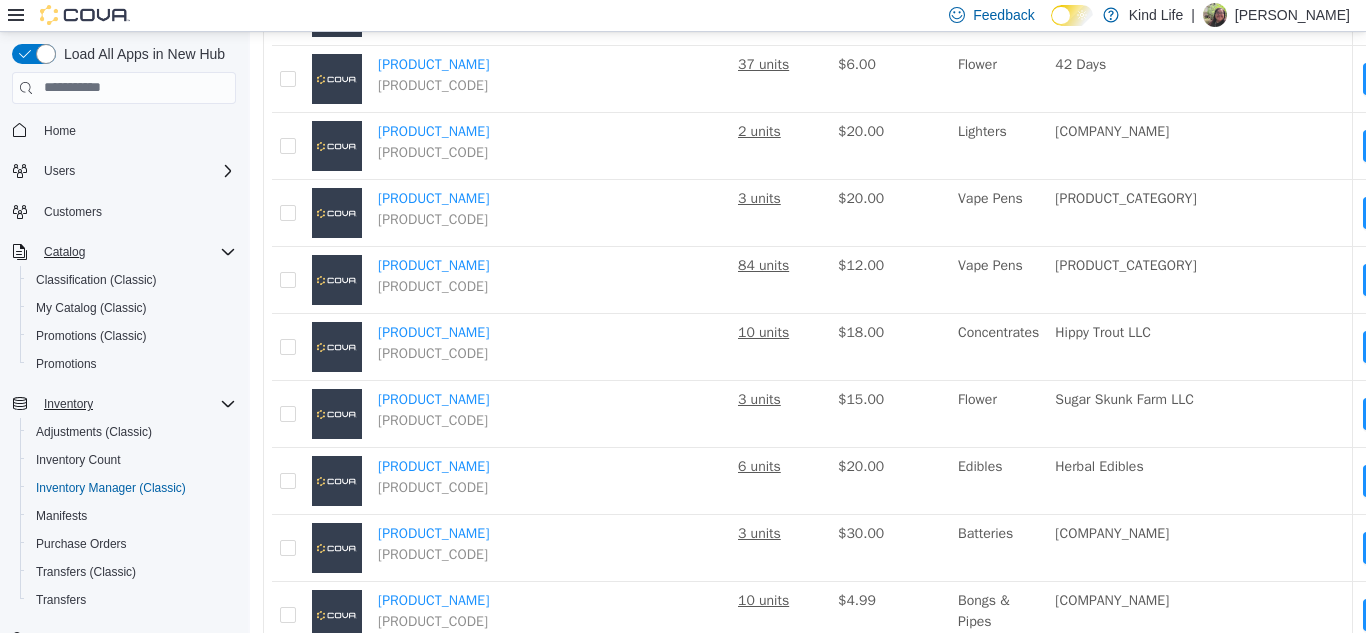 scroll, scrollTop: 121, scrollLeft: 0, axis: vertical 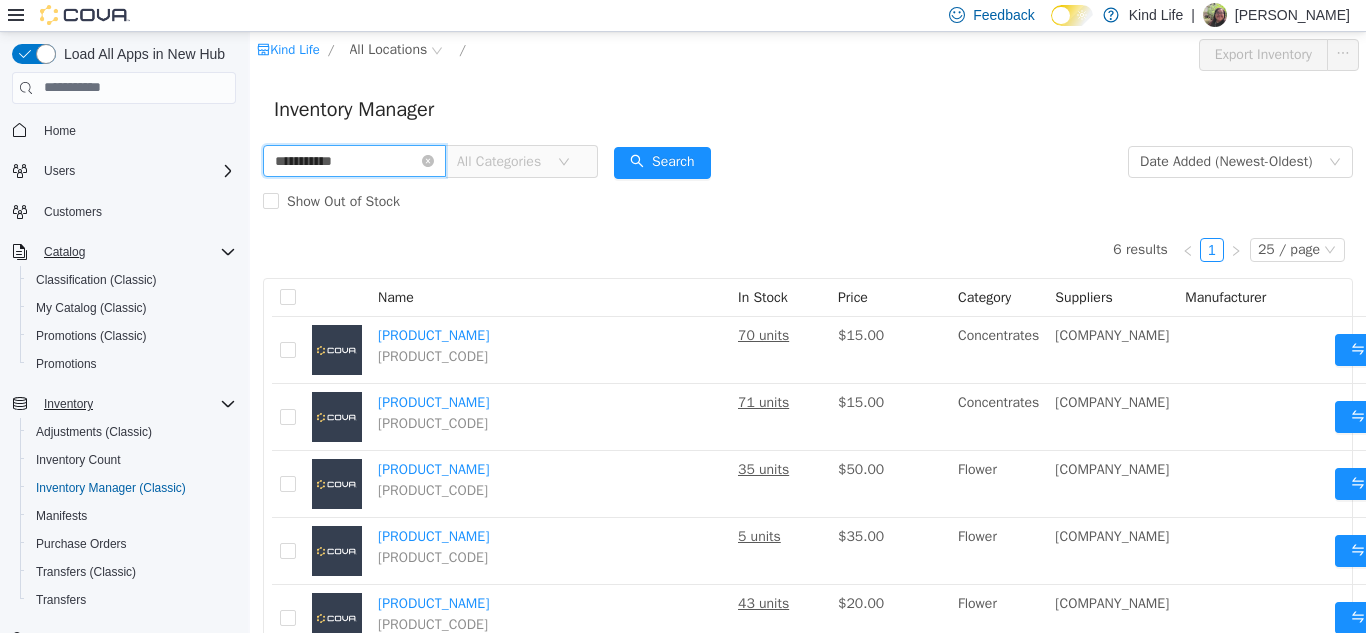 type on "**********" 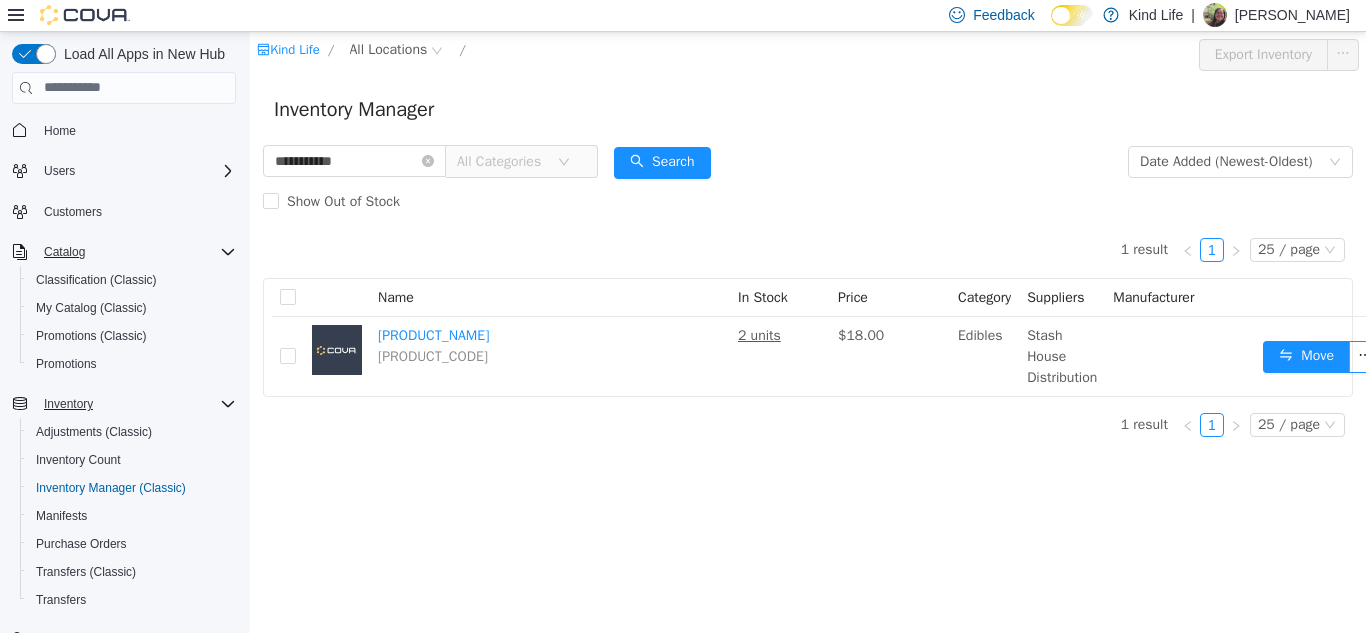 click on "[PRODUCT_NAME] [PRODUCT_CODE] [PRICE] [PRODUCT_CATEGORY] [COMPANY_NAME] [COMPANY_NAME] [PRODUCT_NAME]" at bounding box center (808, 331) 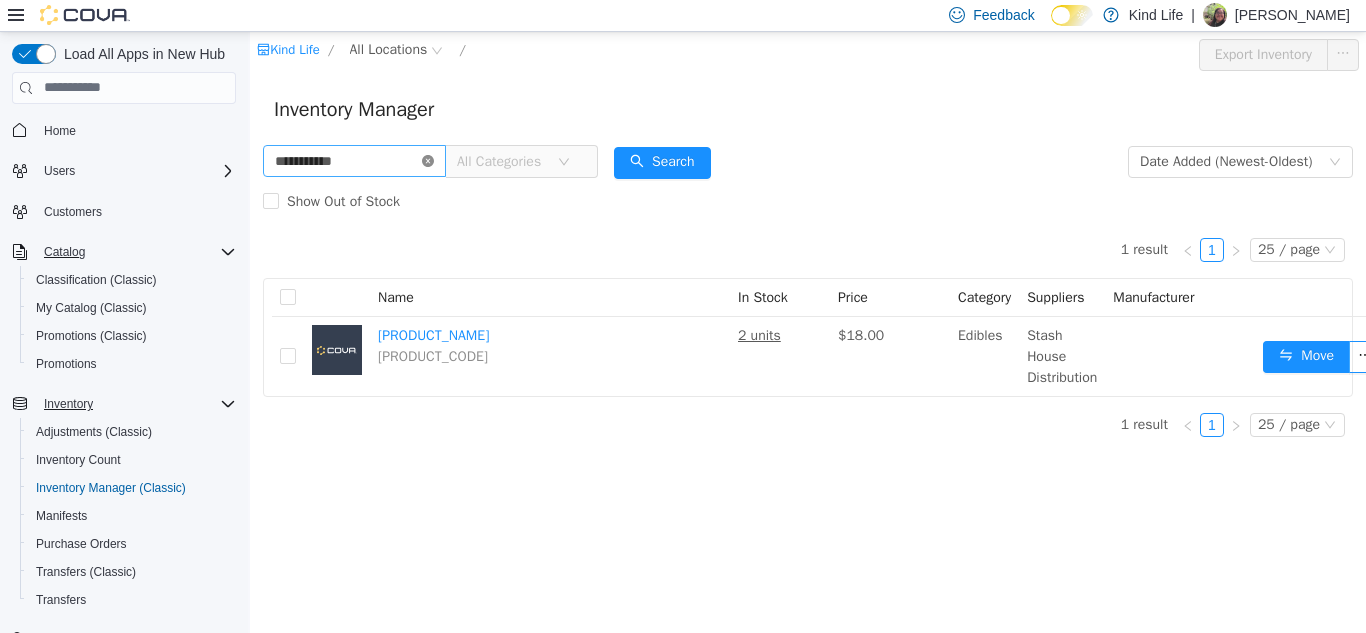 click 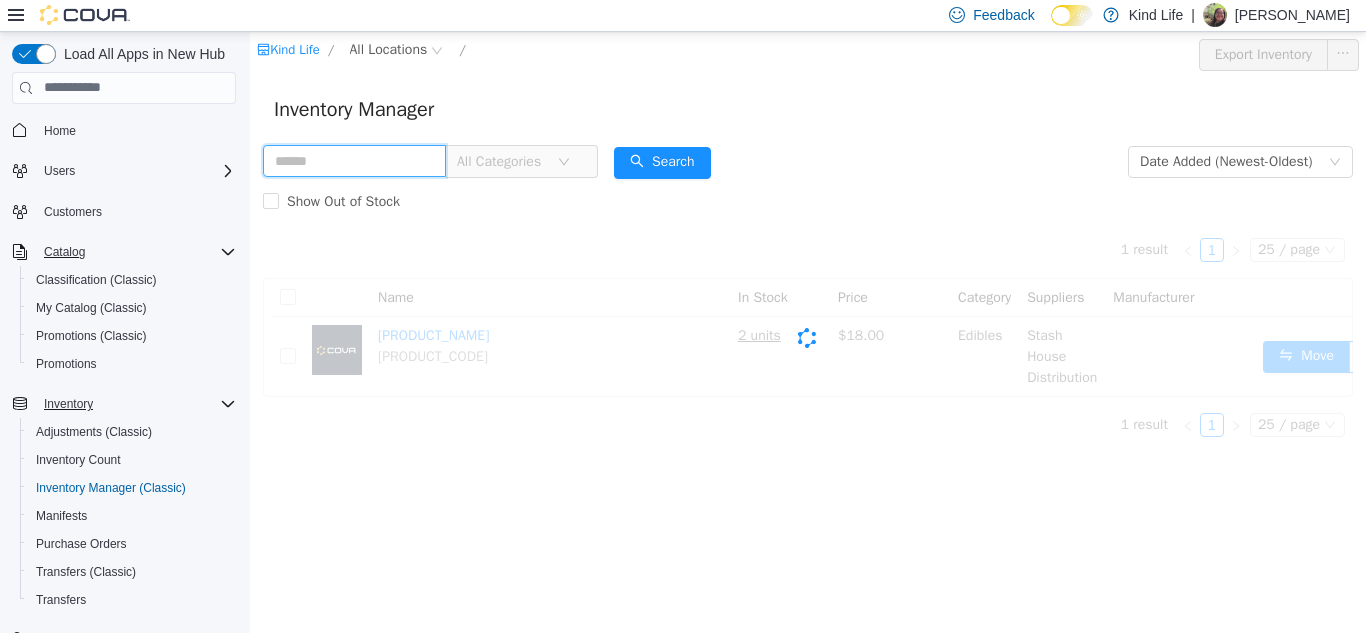 click at bounding box center (354, 160) 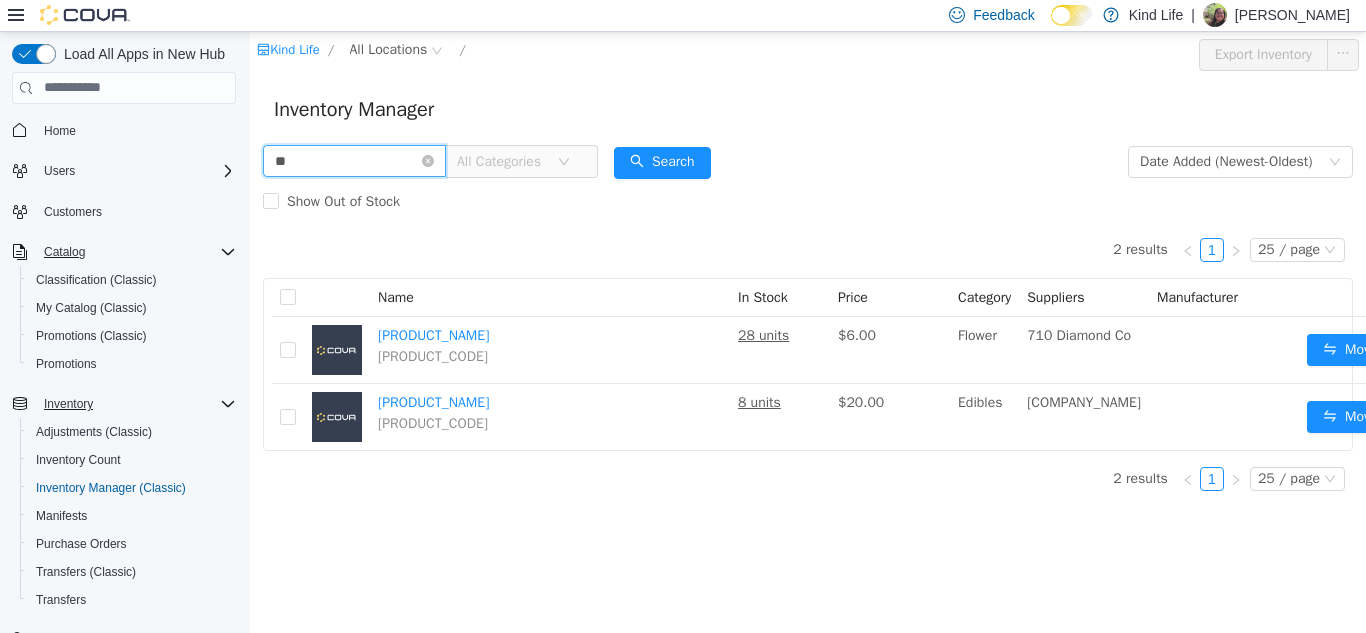 type on "*" 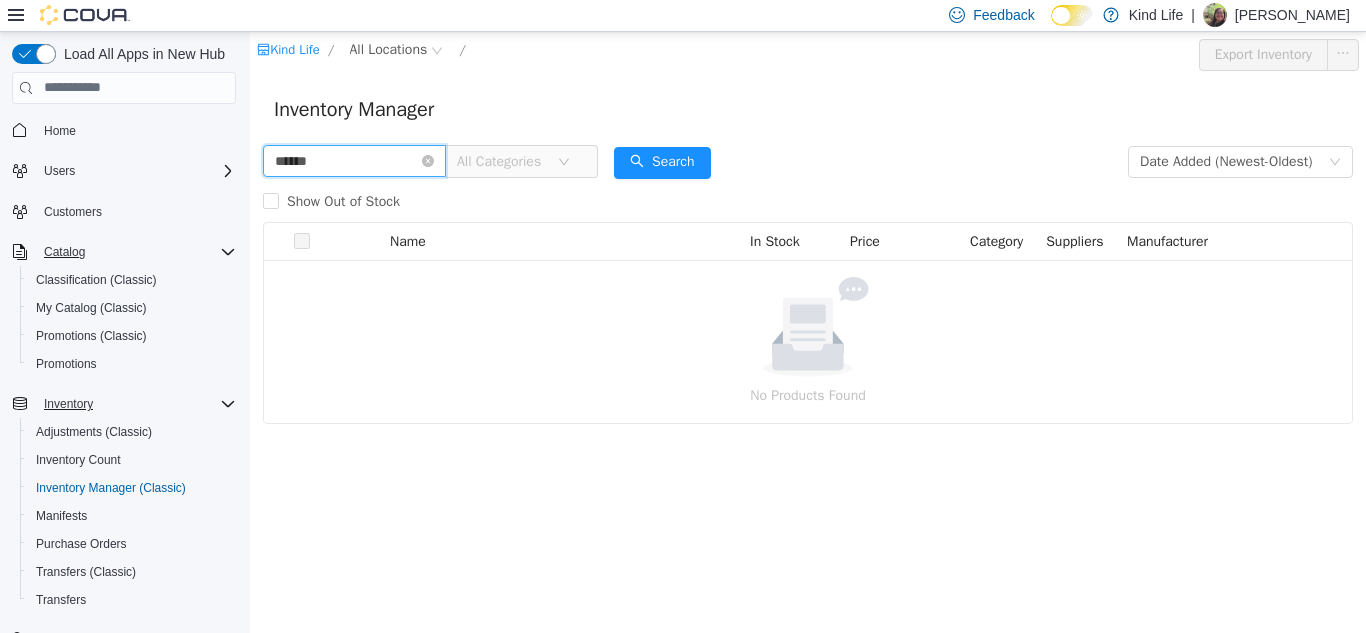 click on "******" at bounding box center (354, 160) 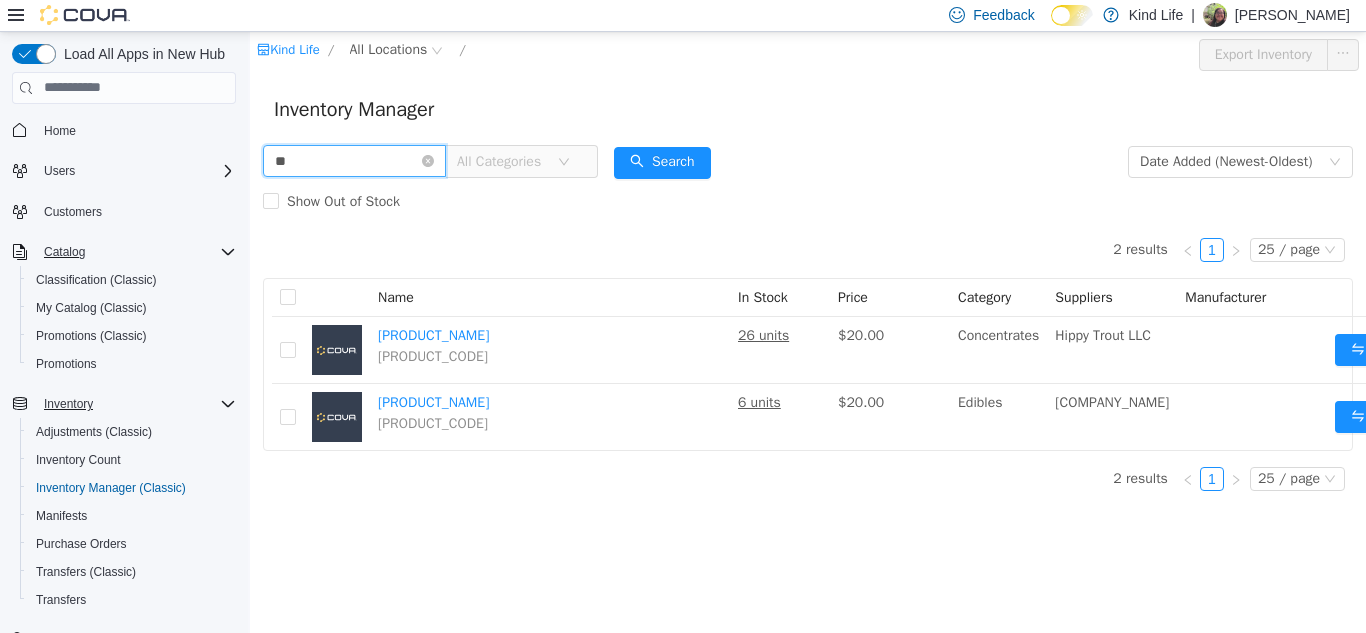 type on "*" 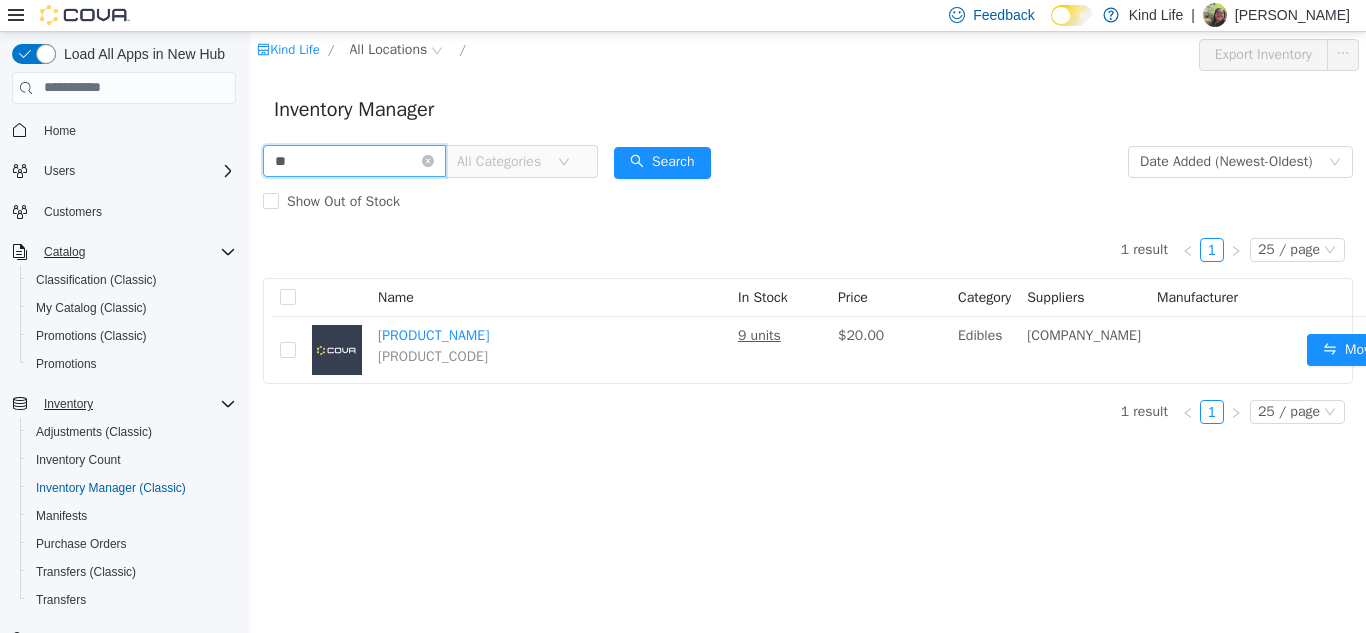 type on "*" 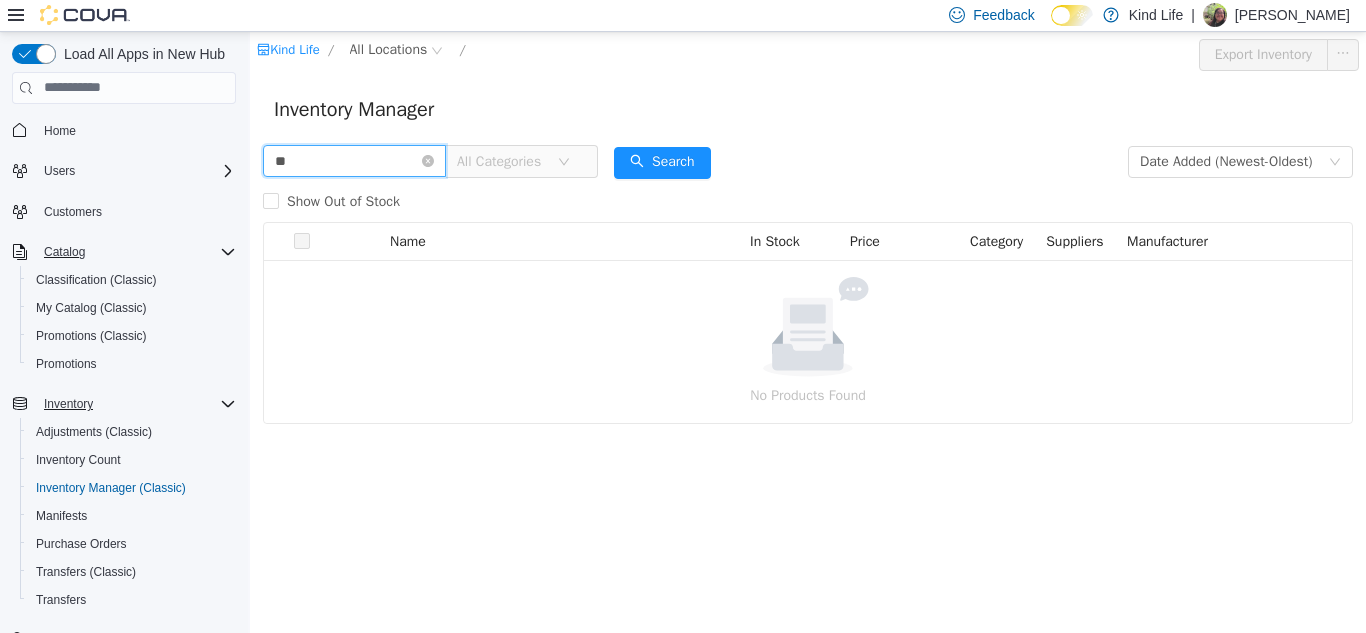type on "*" 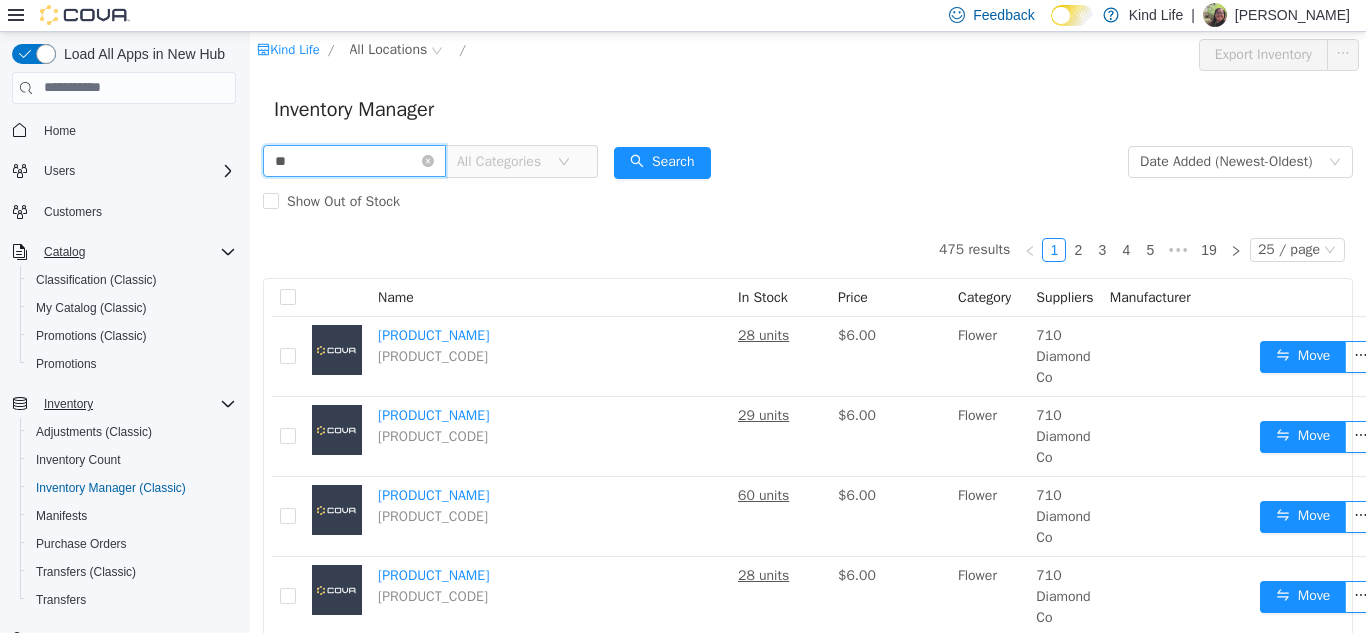 type on "*" 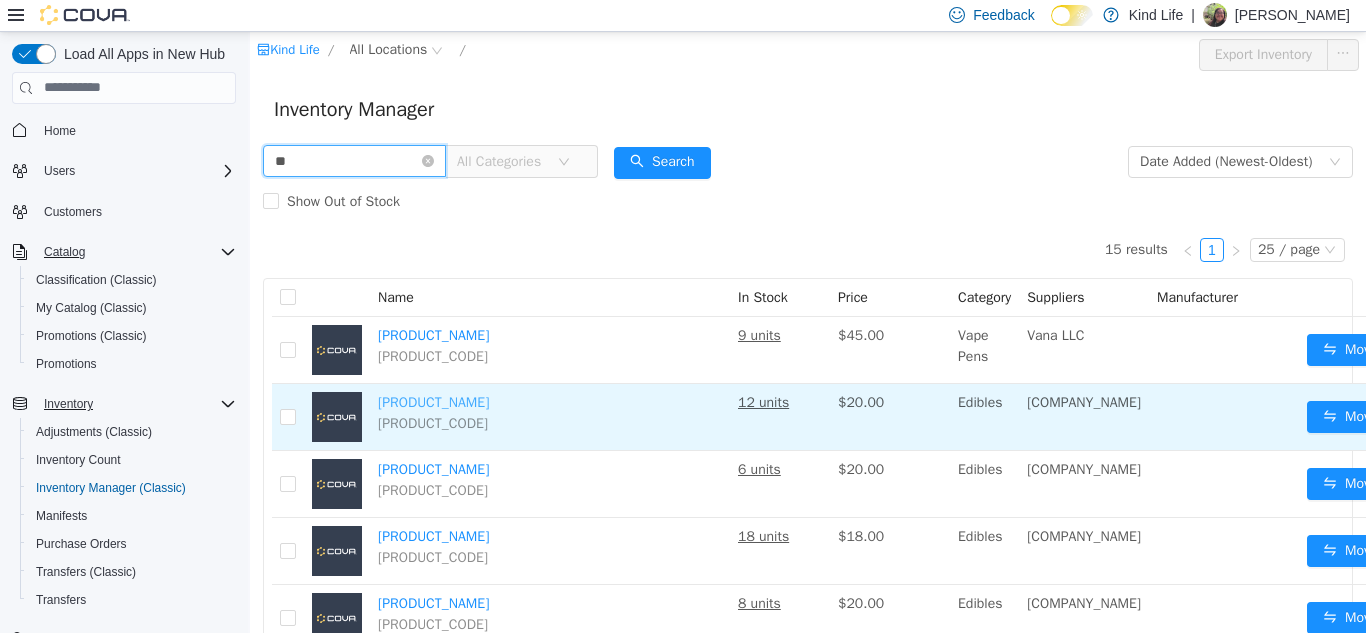 type on "*" 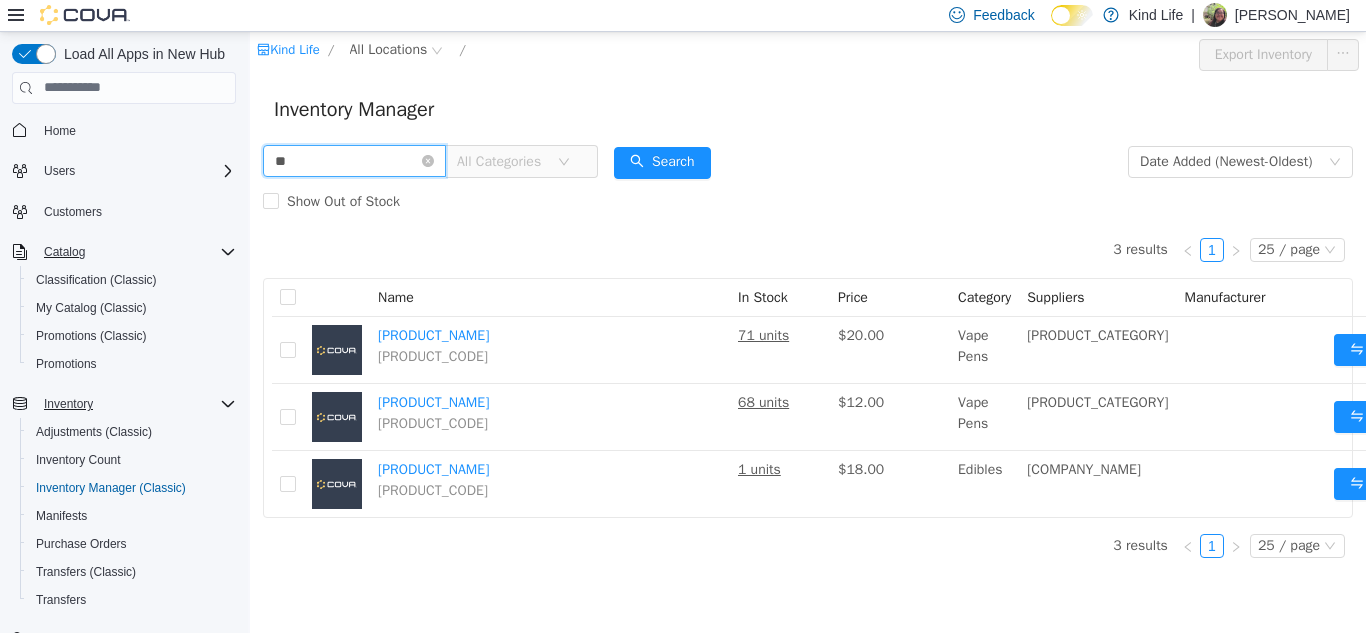 type on "*" 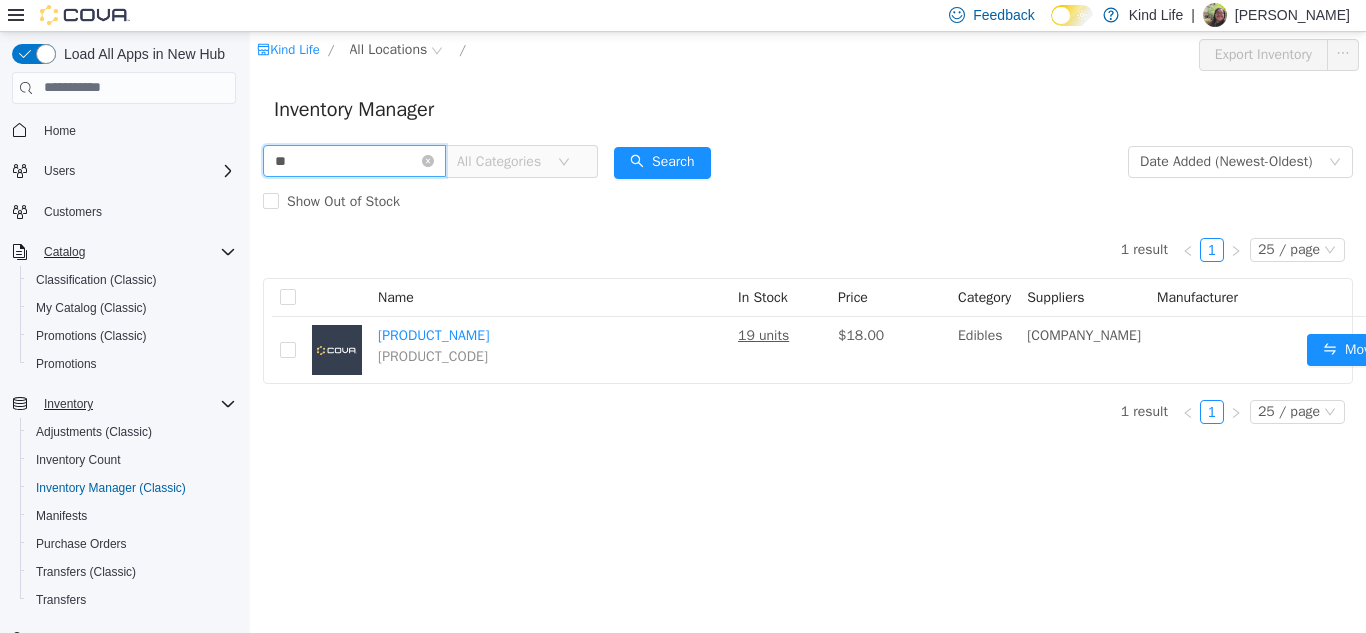 type on "*" 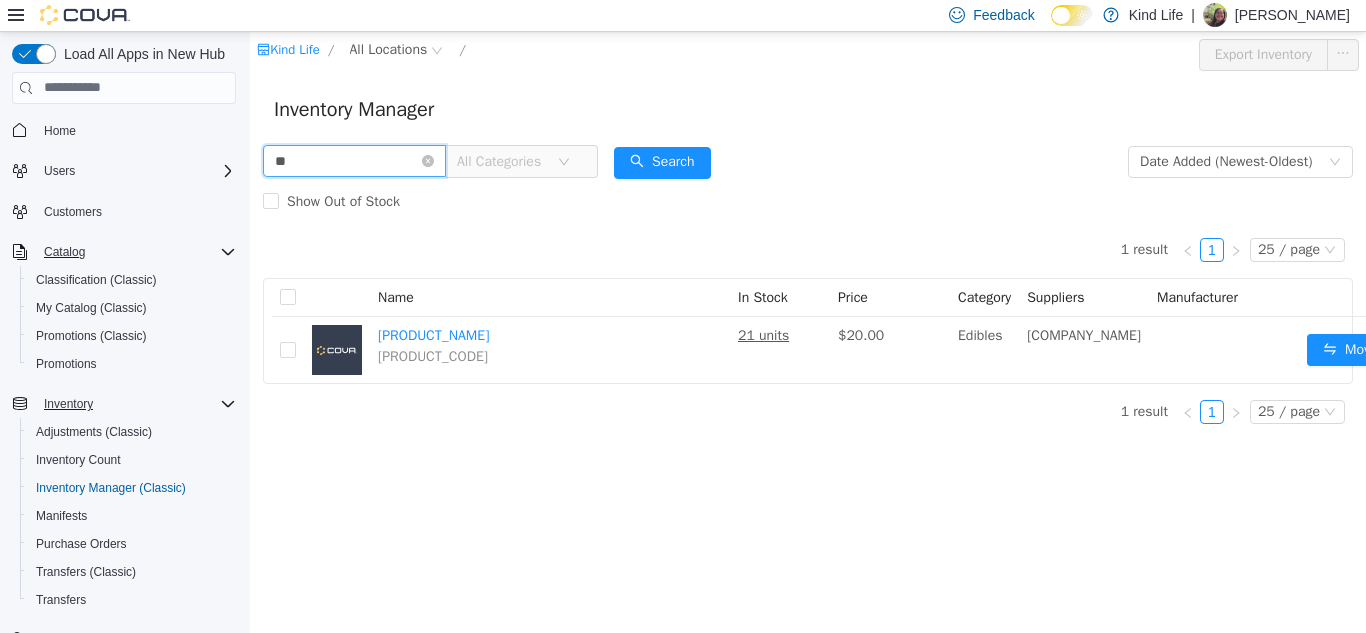 type on "*" 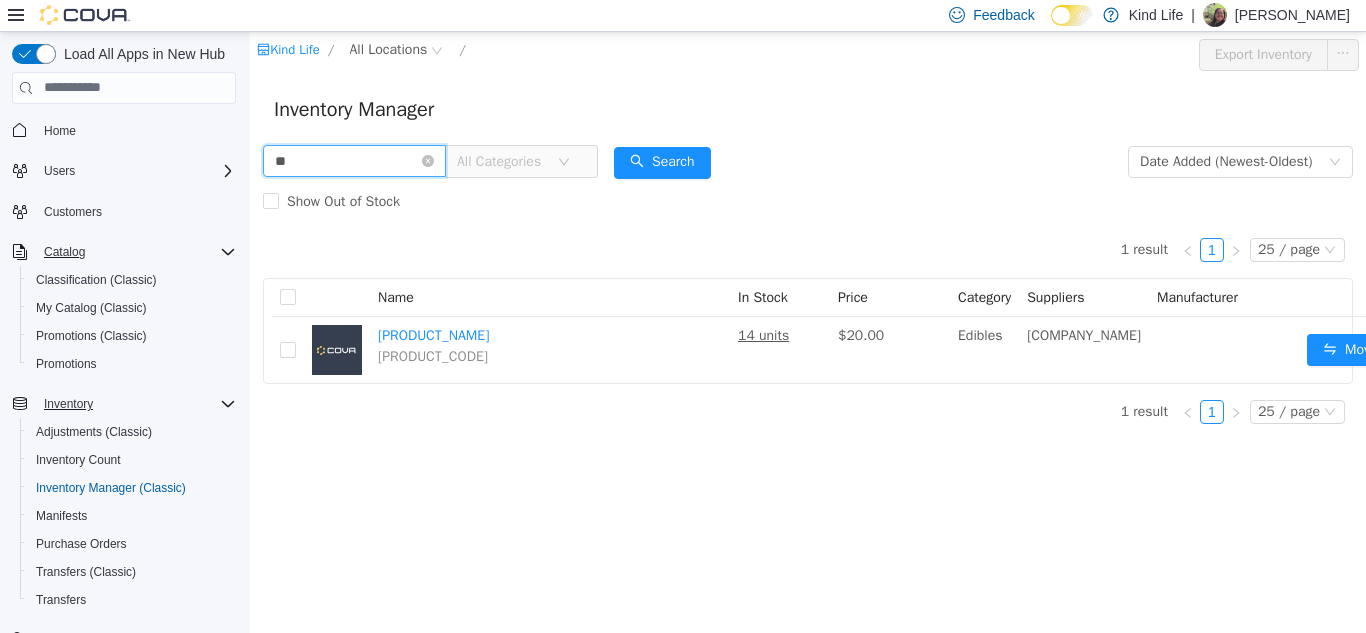 type on "*" 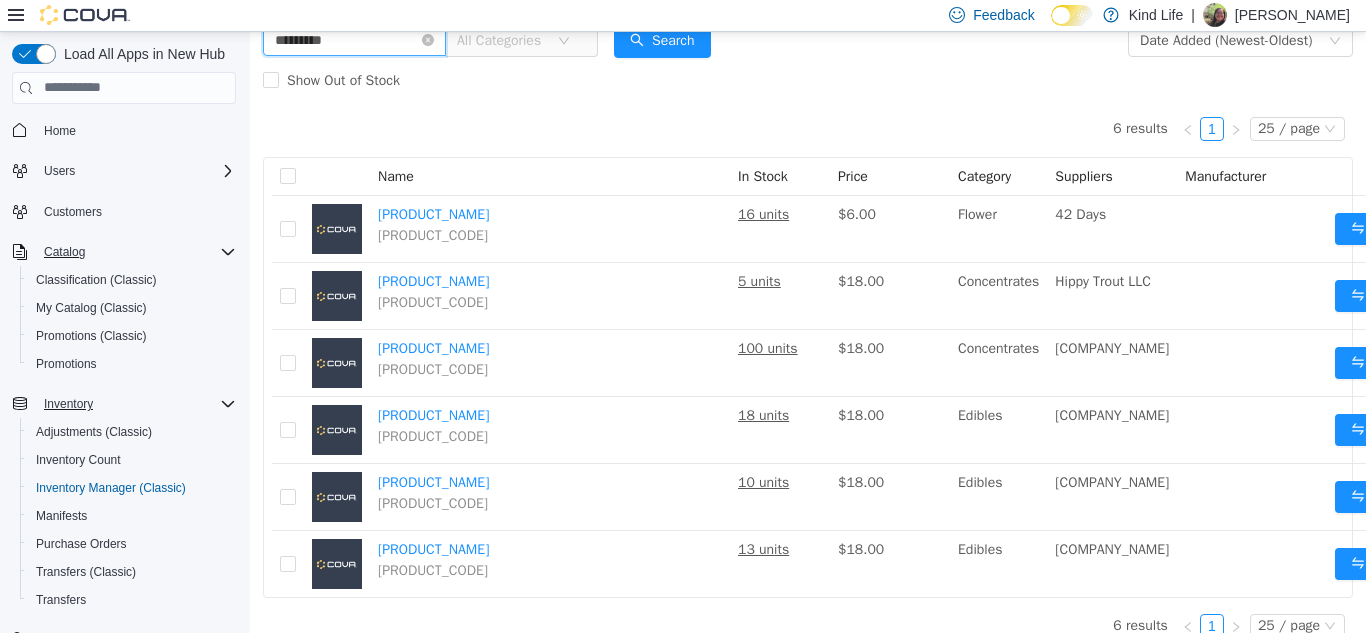 scroll, scrollTop: 0, scrollLeft: 0, axis: both 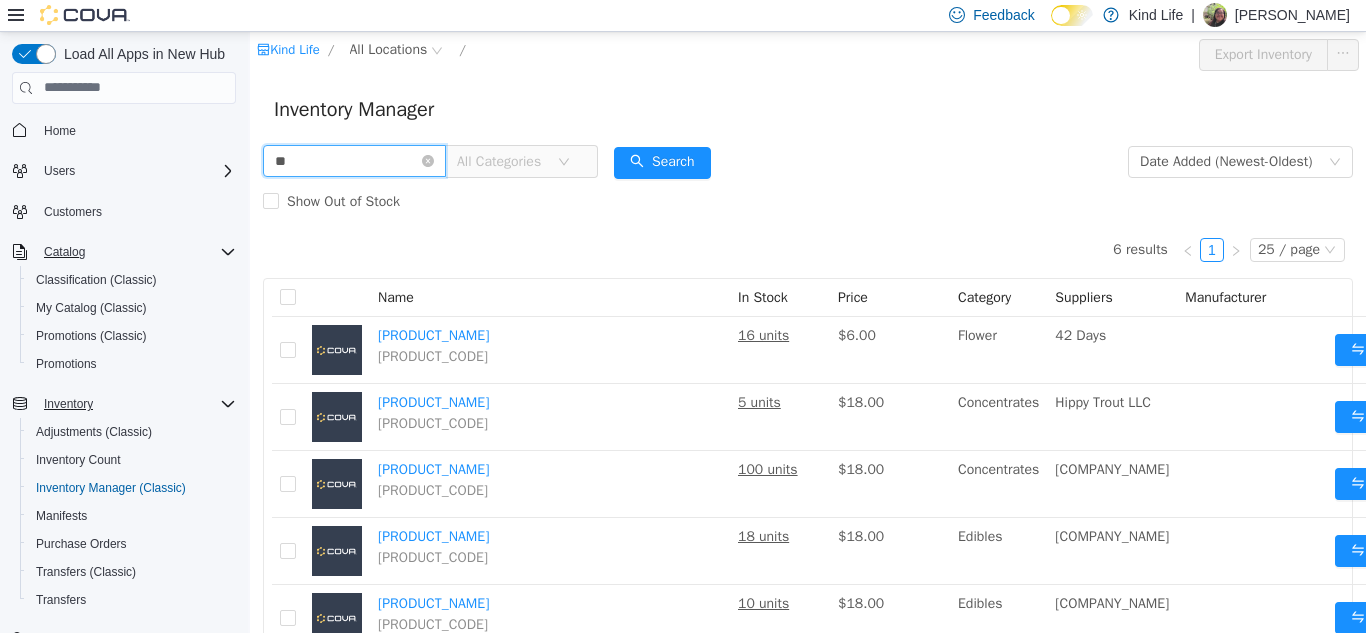 type on "*" 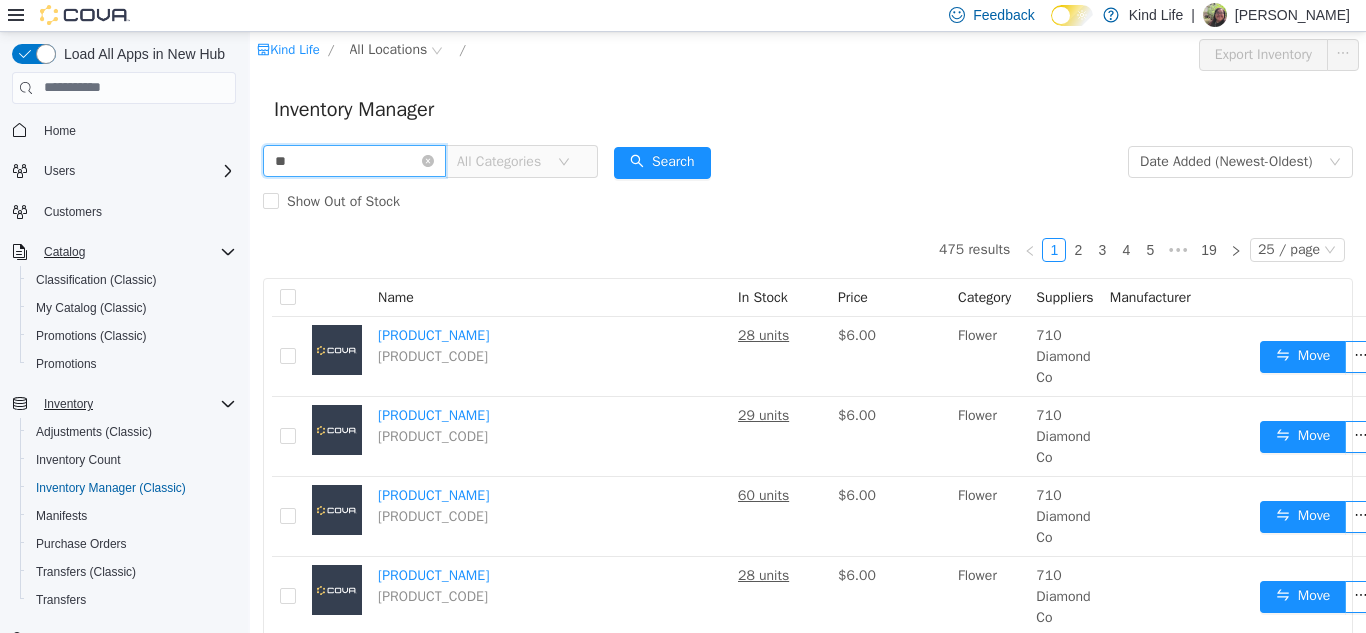 type on "*" 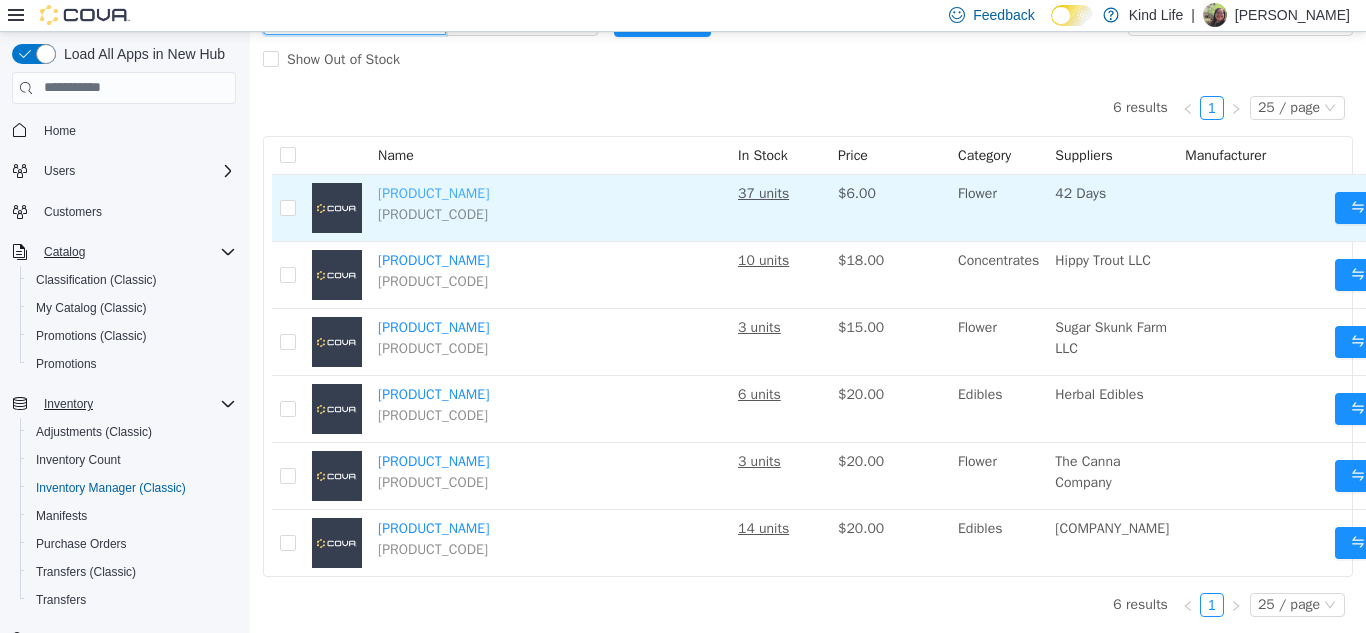 scroll, scrollTop: 0, scrollLeft: 0, axis: both 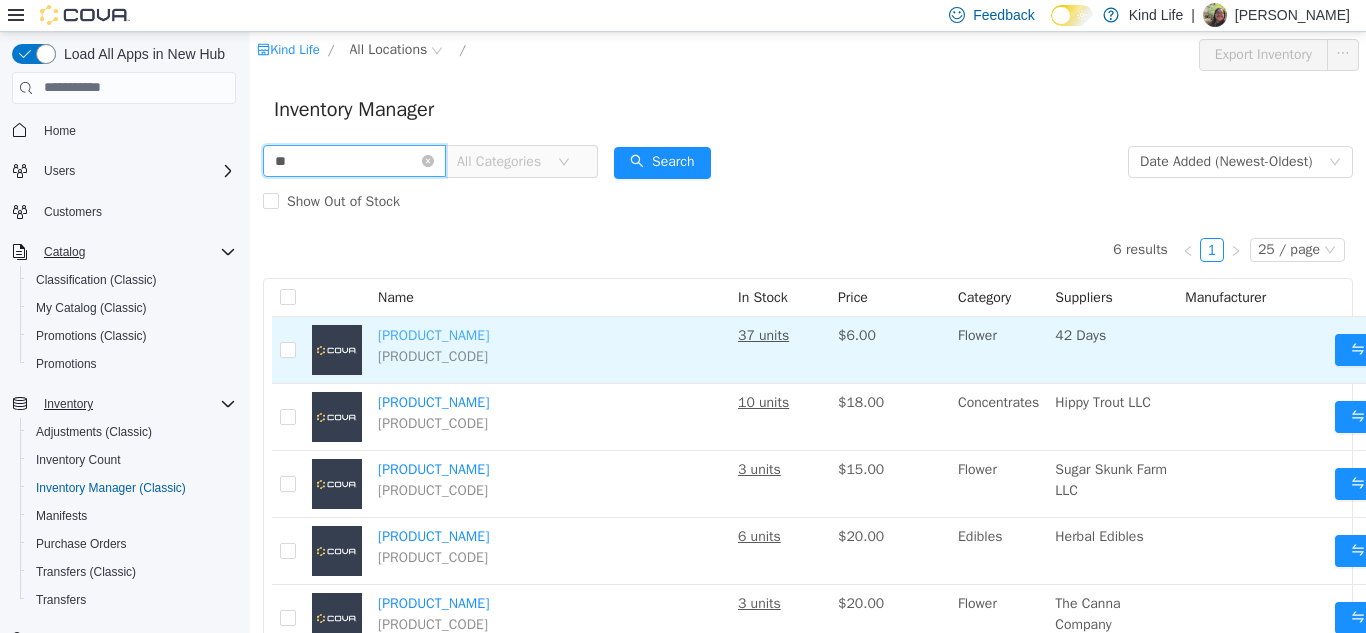 type on "*" 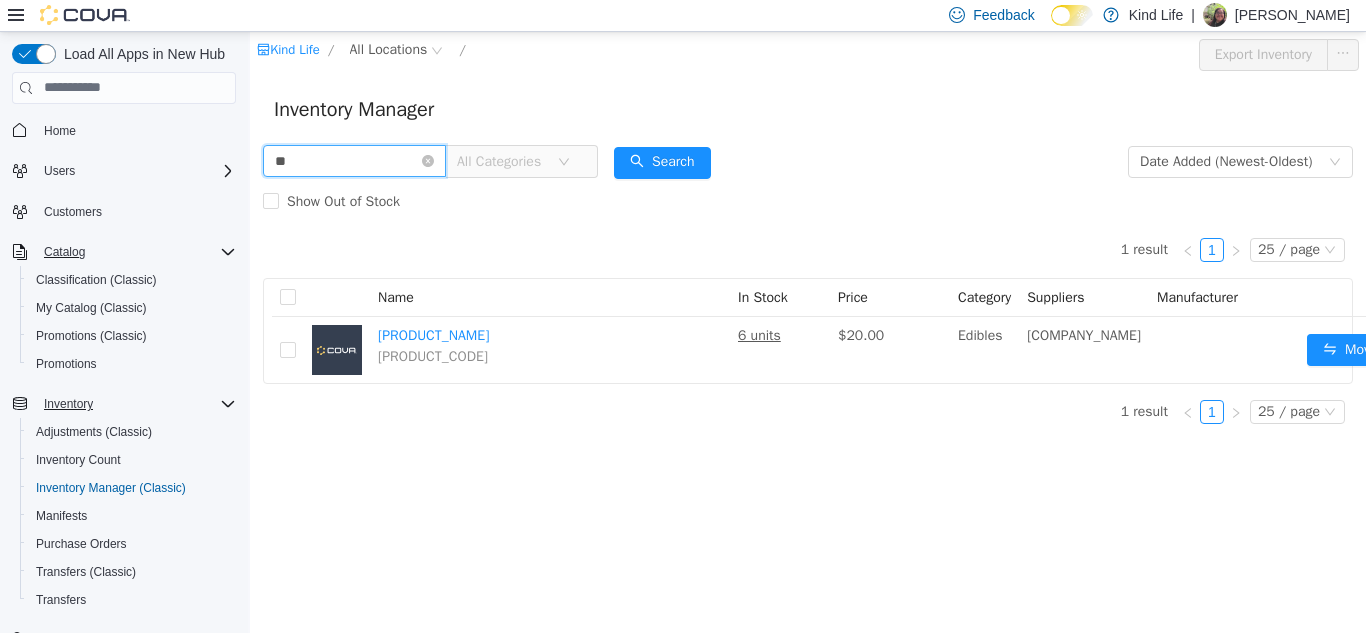 type on "*" 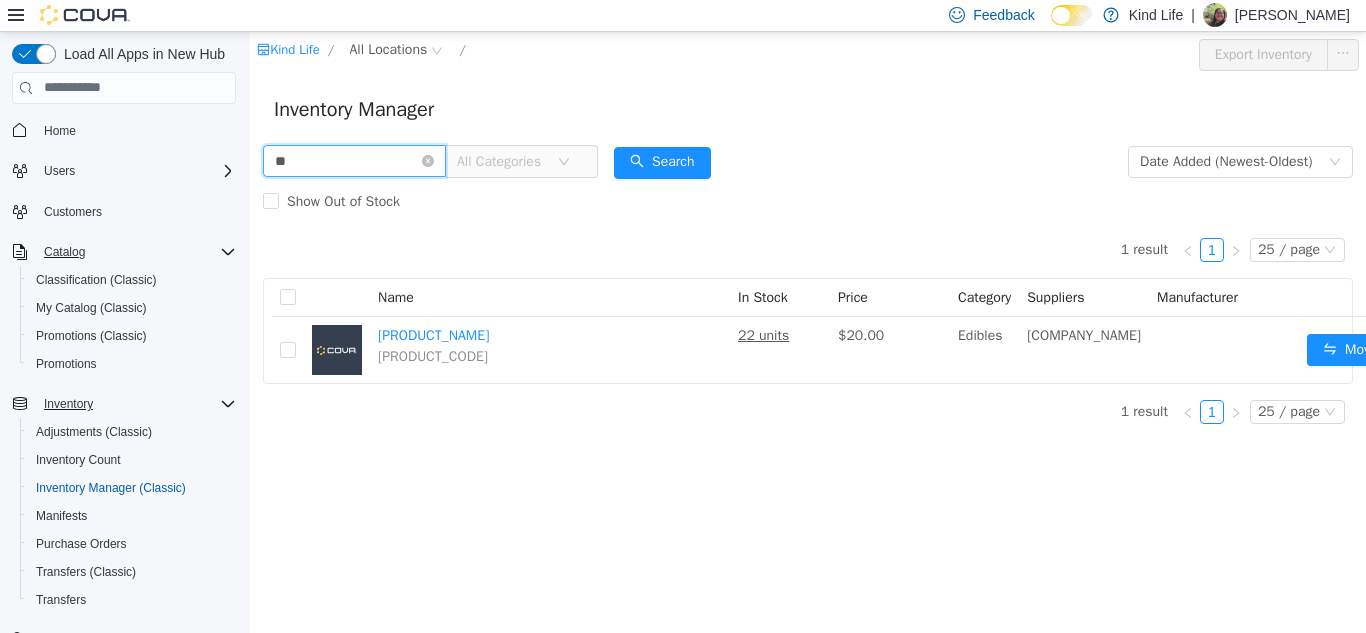 type on "*" 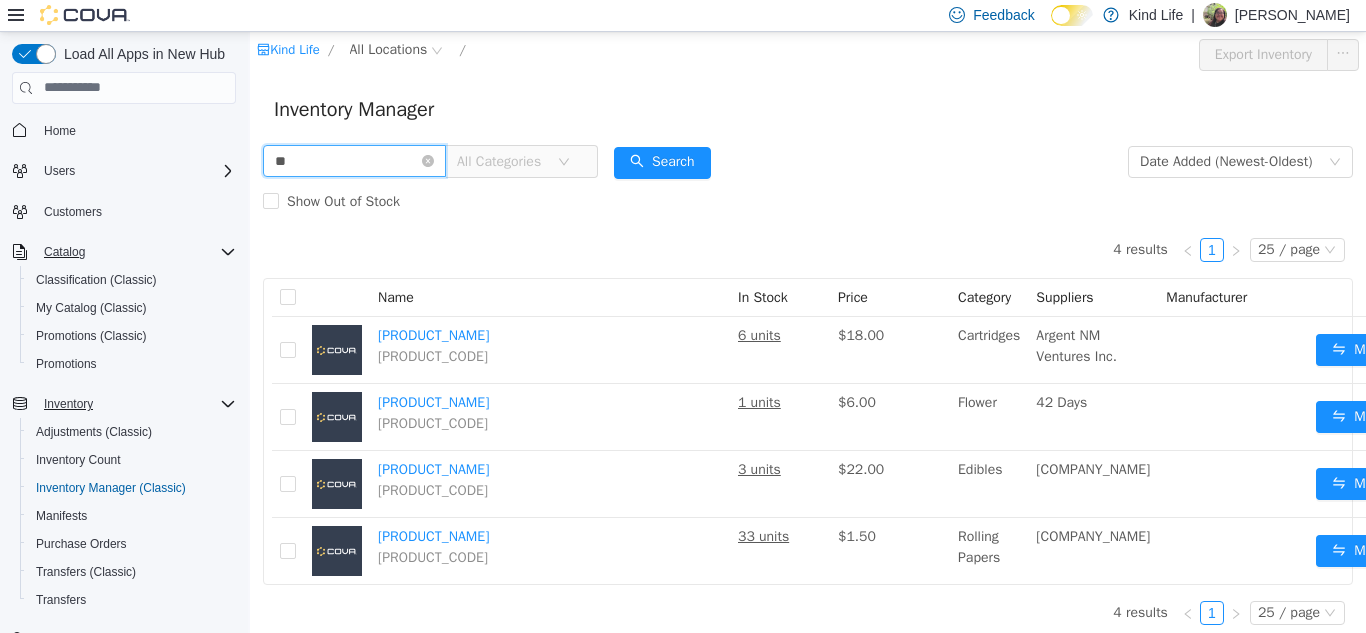 type on "*" 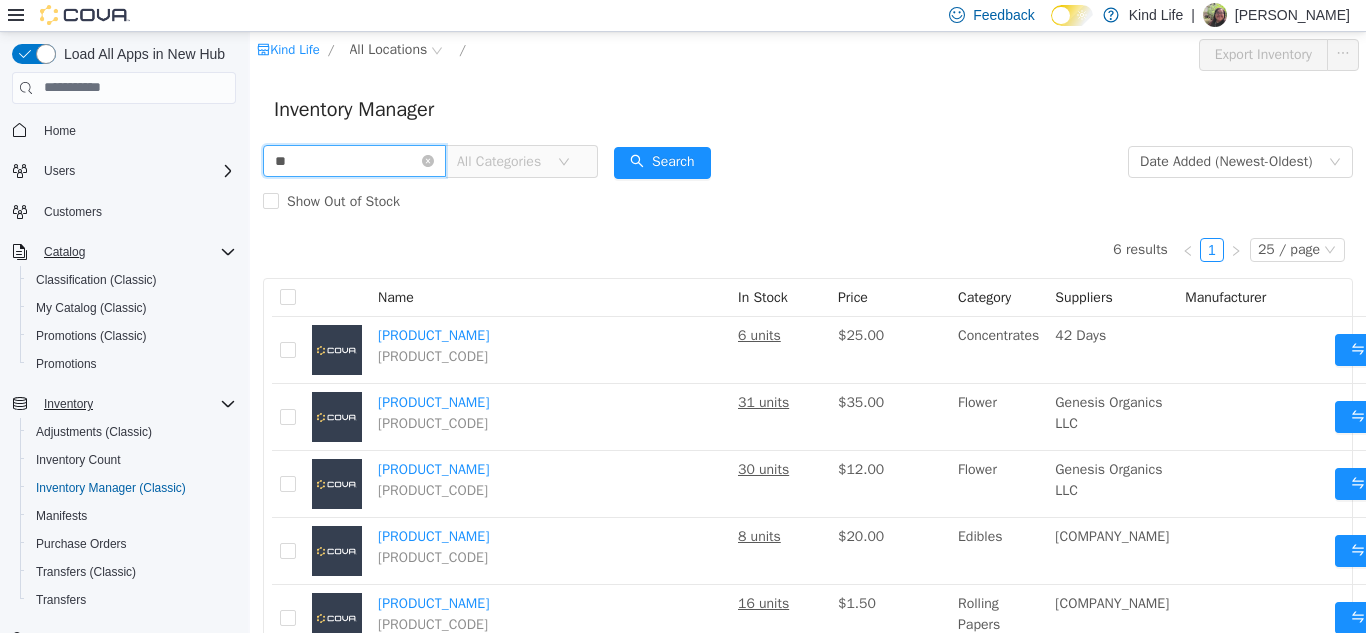 type on "*" 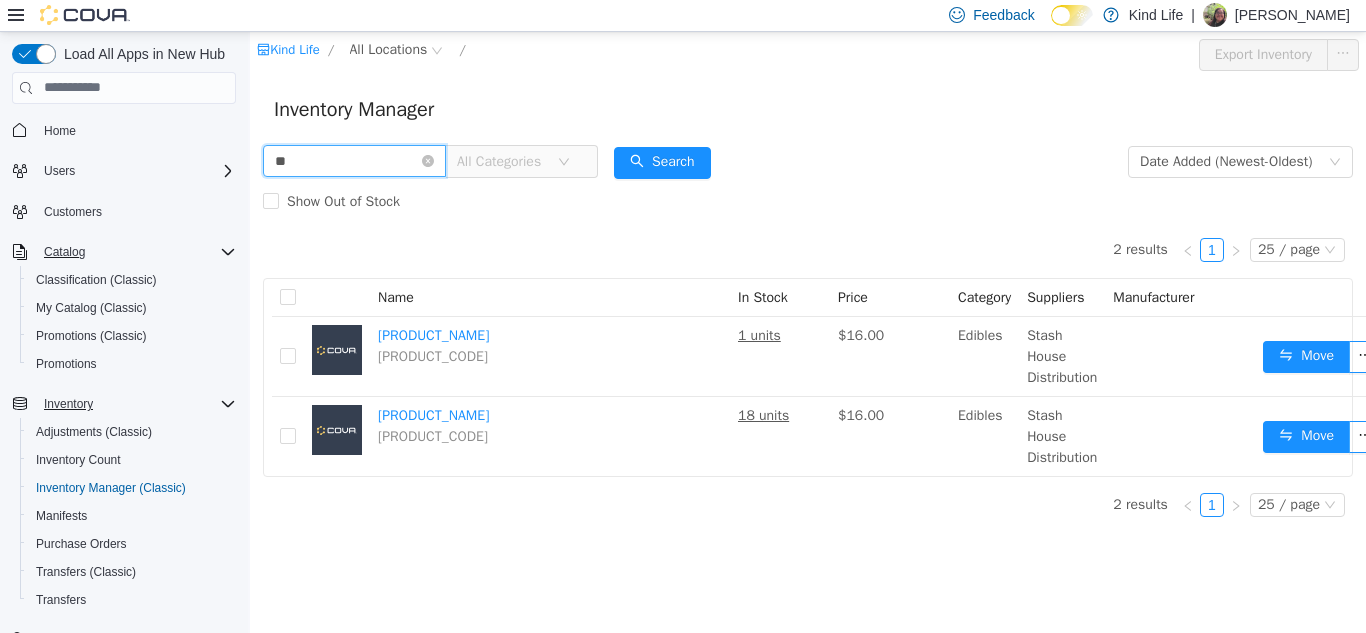 type on "*" 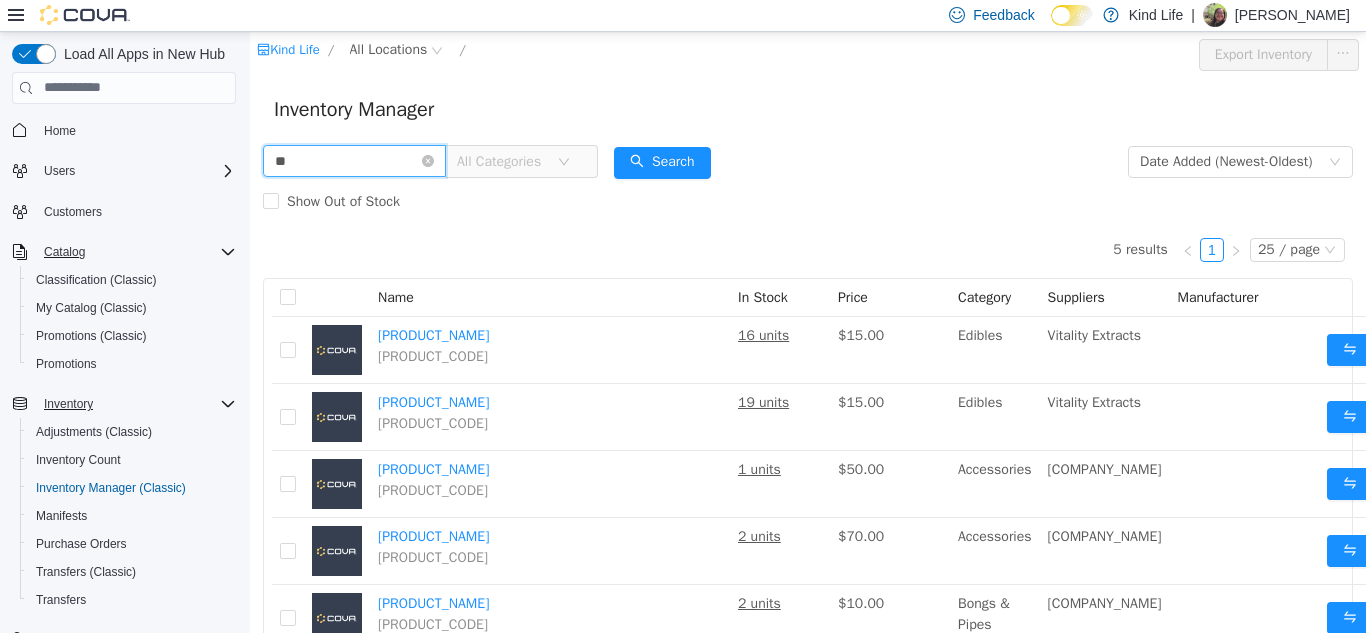 type on "*" 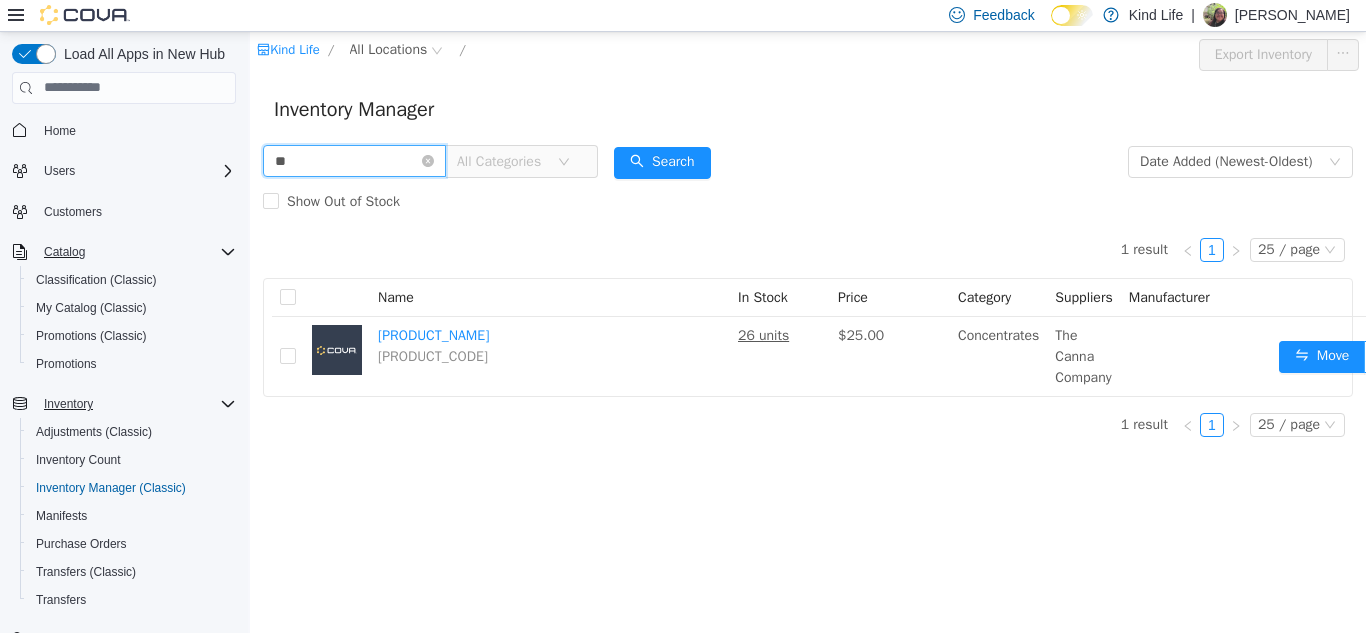 type on "*" 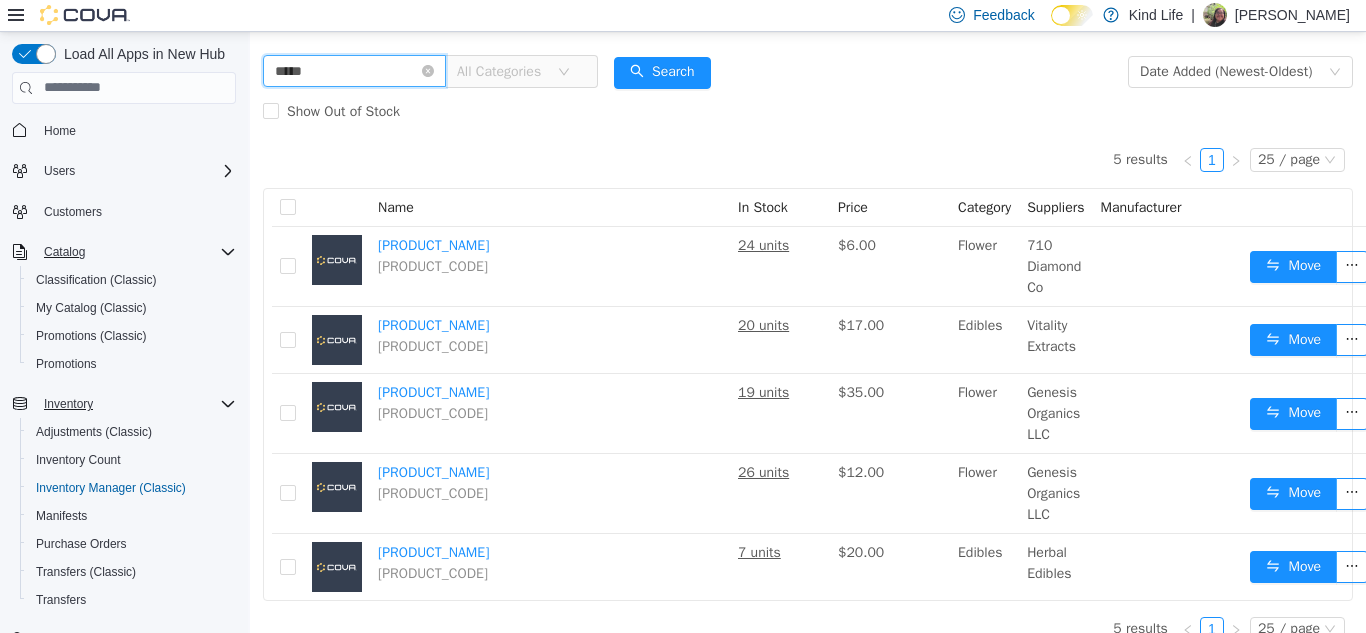 scroll, scrollTop: 130, scrollLeft: 0, axis: vertical 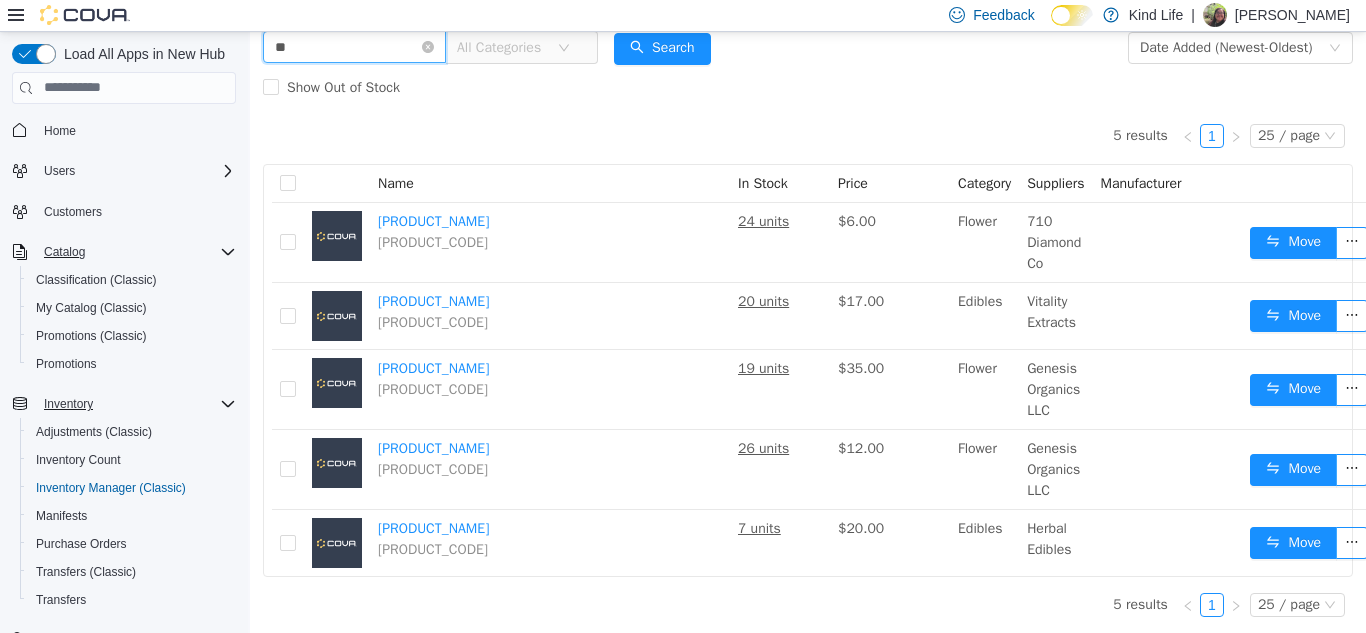 type on "*" 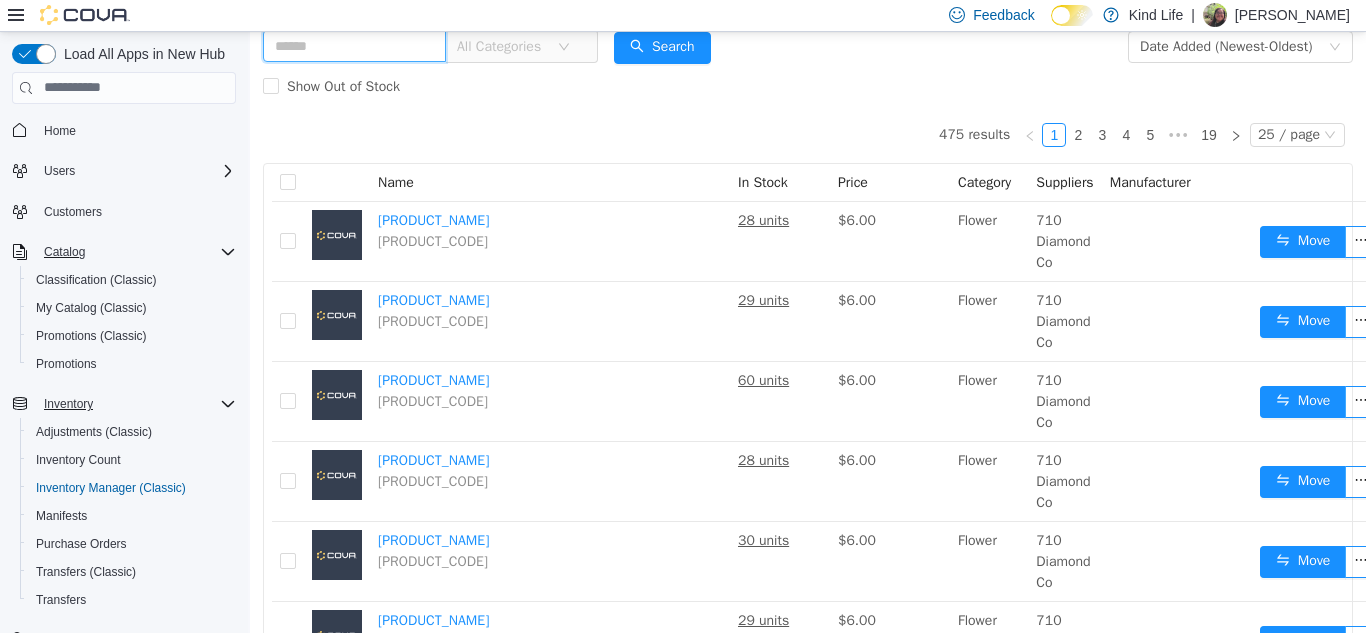 scroll, scrollTop: 121, scrollLeft: 0, axis: vertical 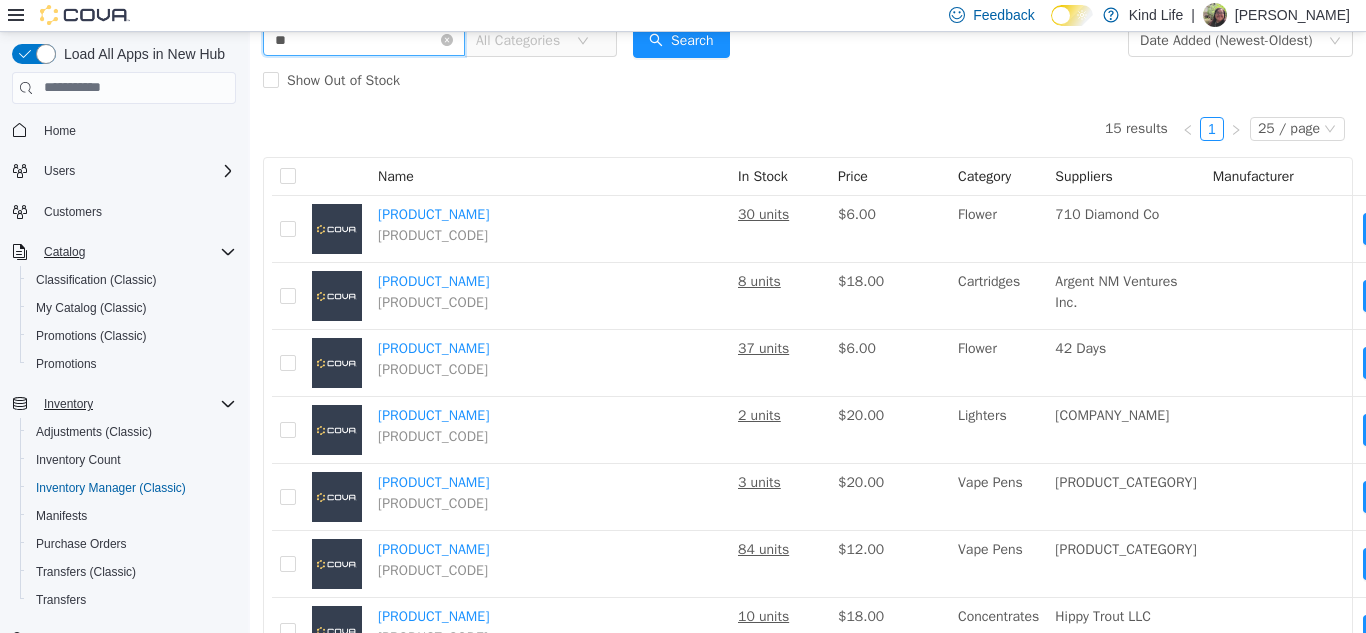 type on "*" 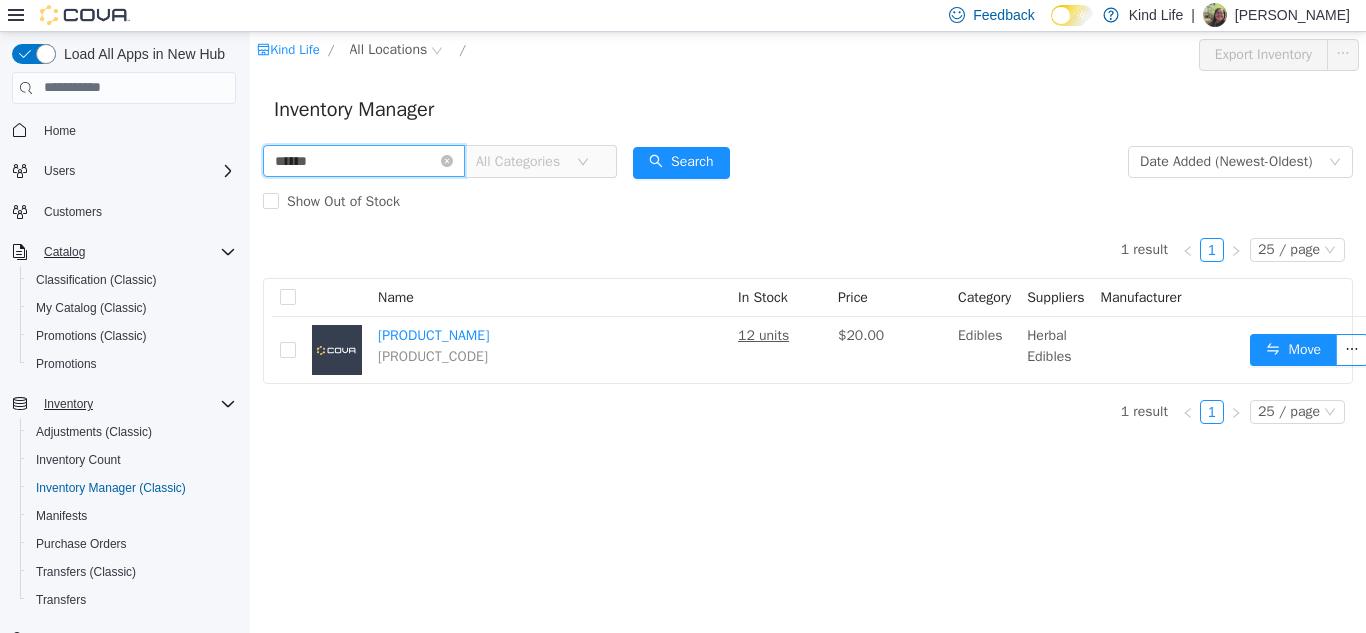 scroll, scrollTop: 15, scrollLeft: 0, axis: vertical 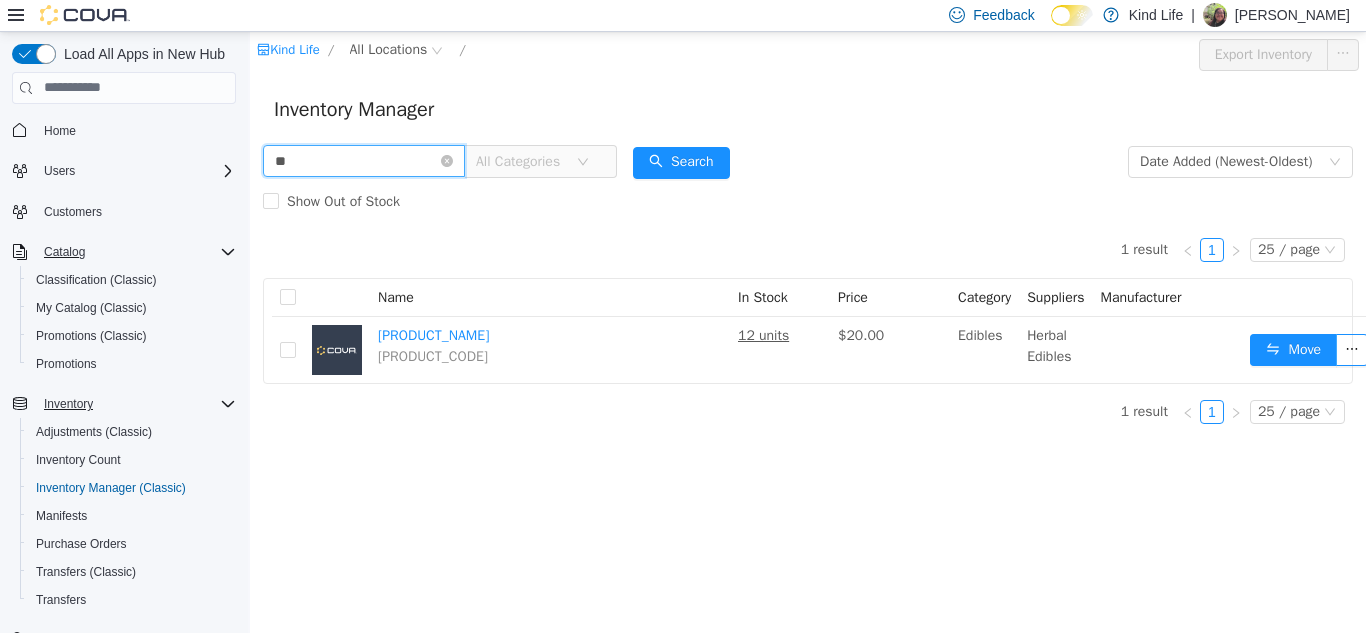 type on "*" 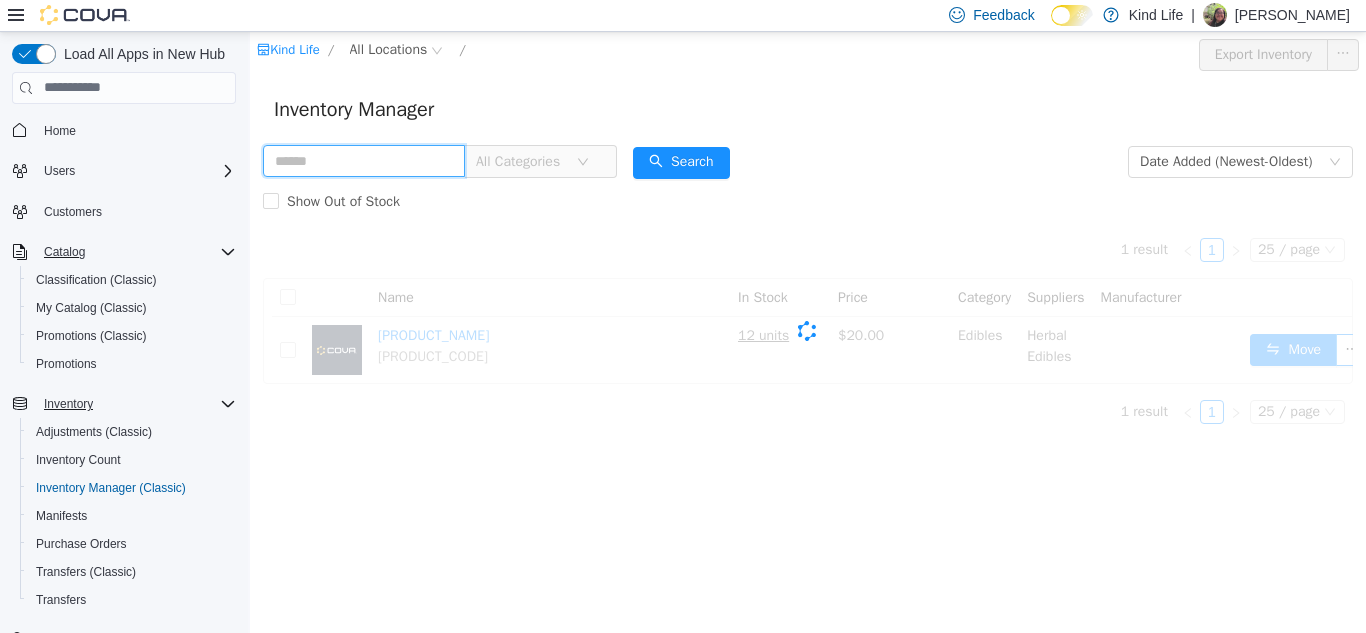 scroll, scrollTop: 0, scrollLeft: 0, axis: both 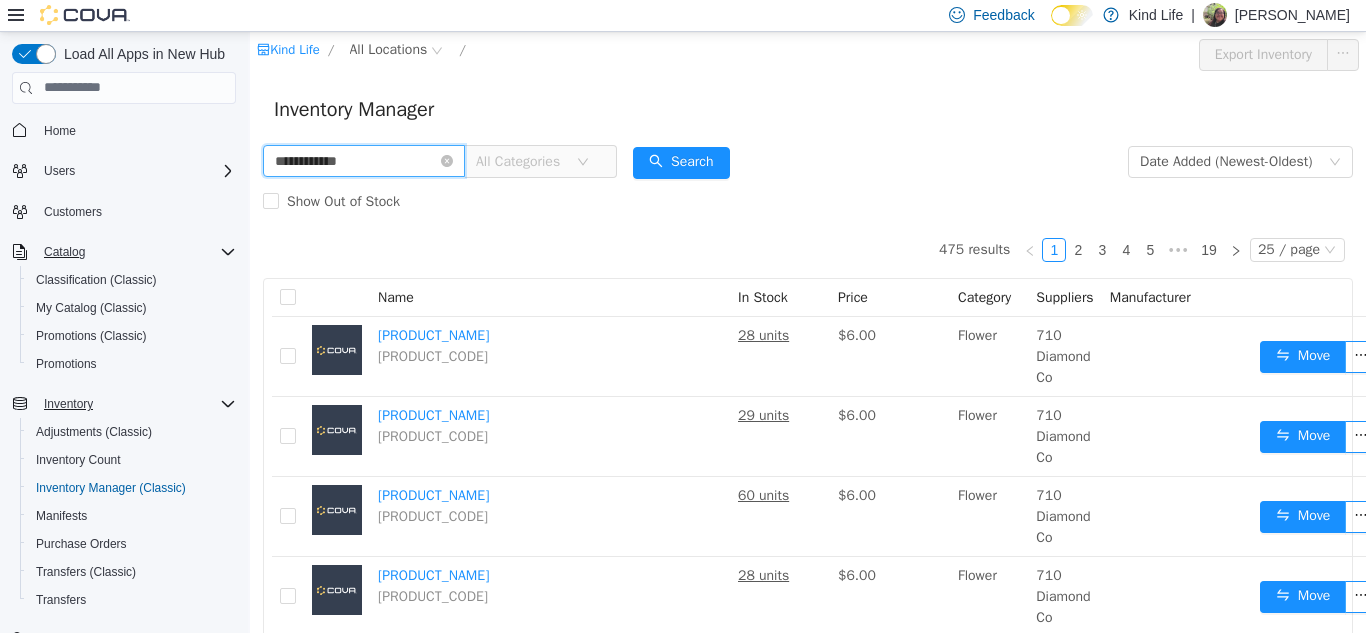 type on "**********" 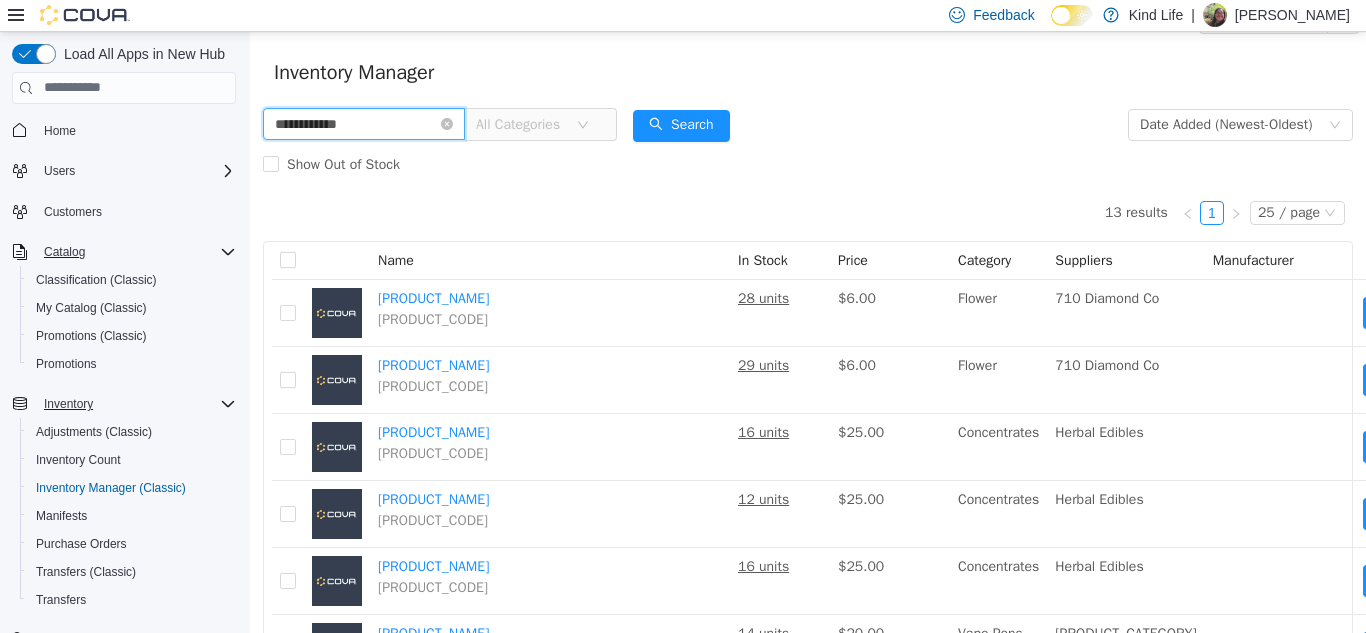 scroll, scrollTop: 35, scrollLeft: 0, axis: vertical 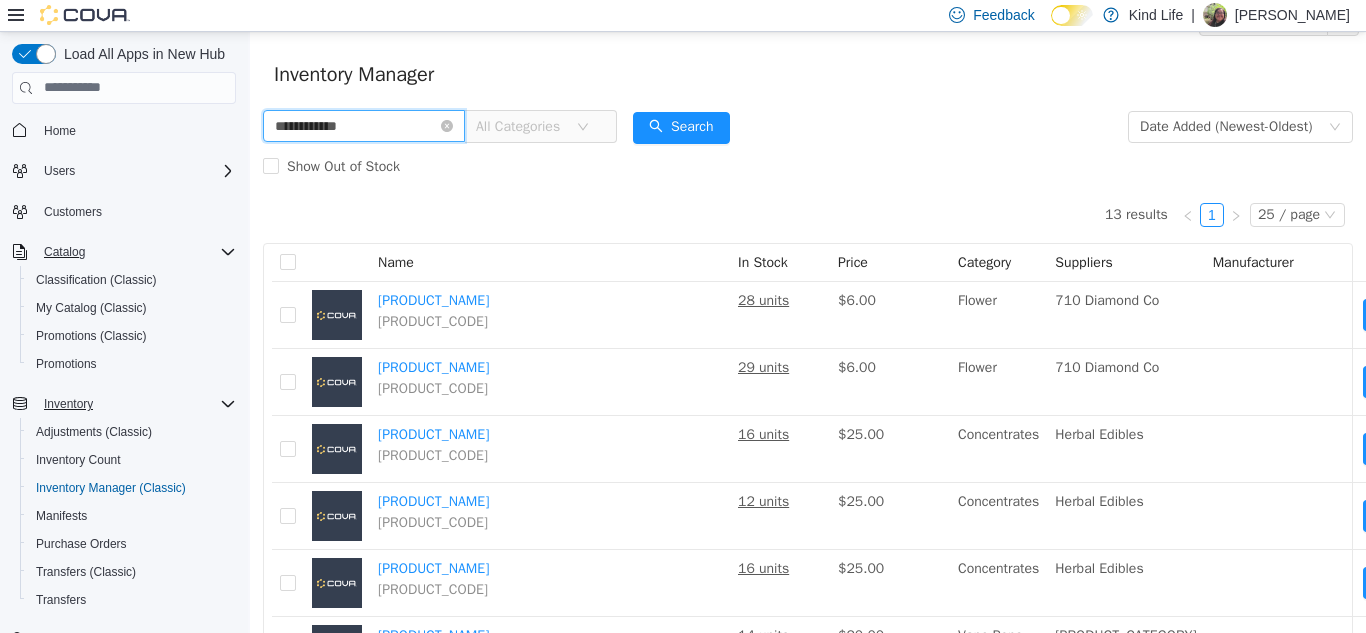 click on "**********" at bounding box center (364, 125) 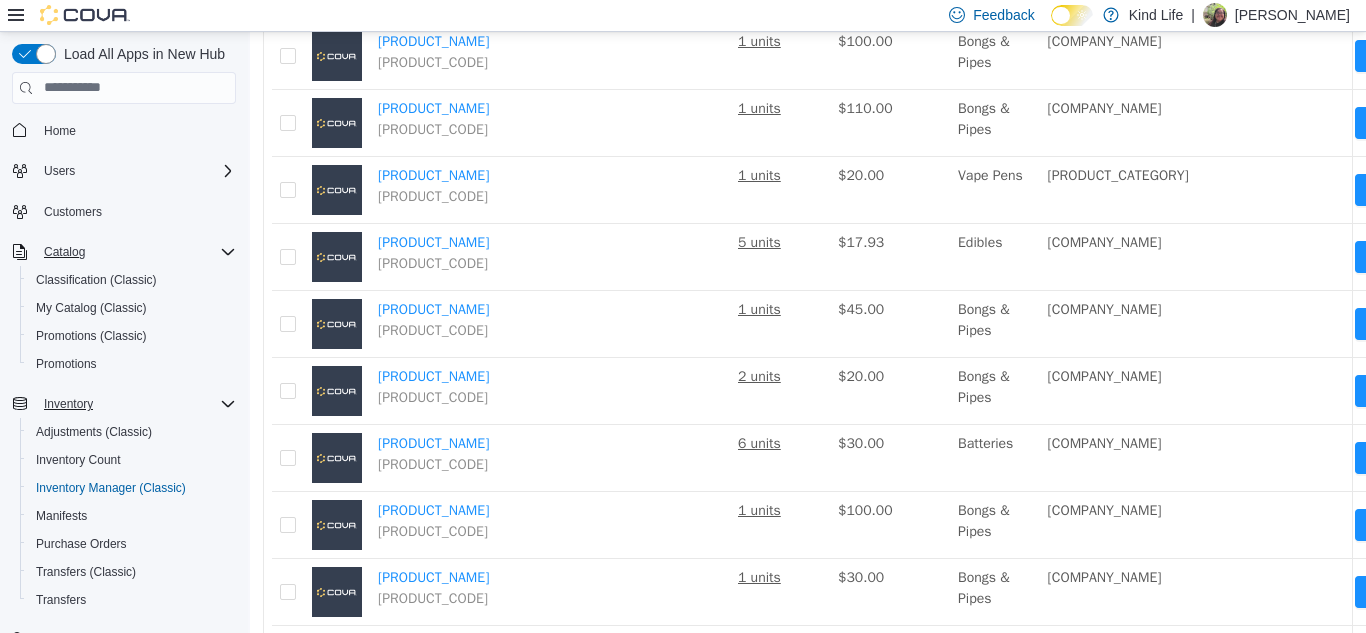 scroll, scrollTop: 121, scrollLeft: 0, axis: vertical 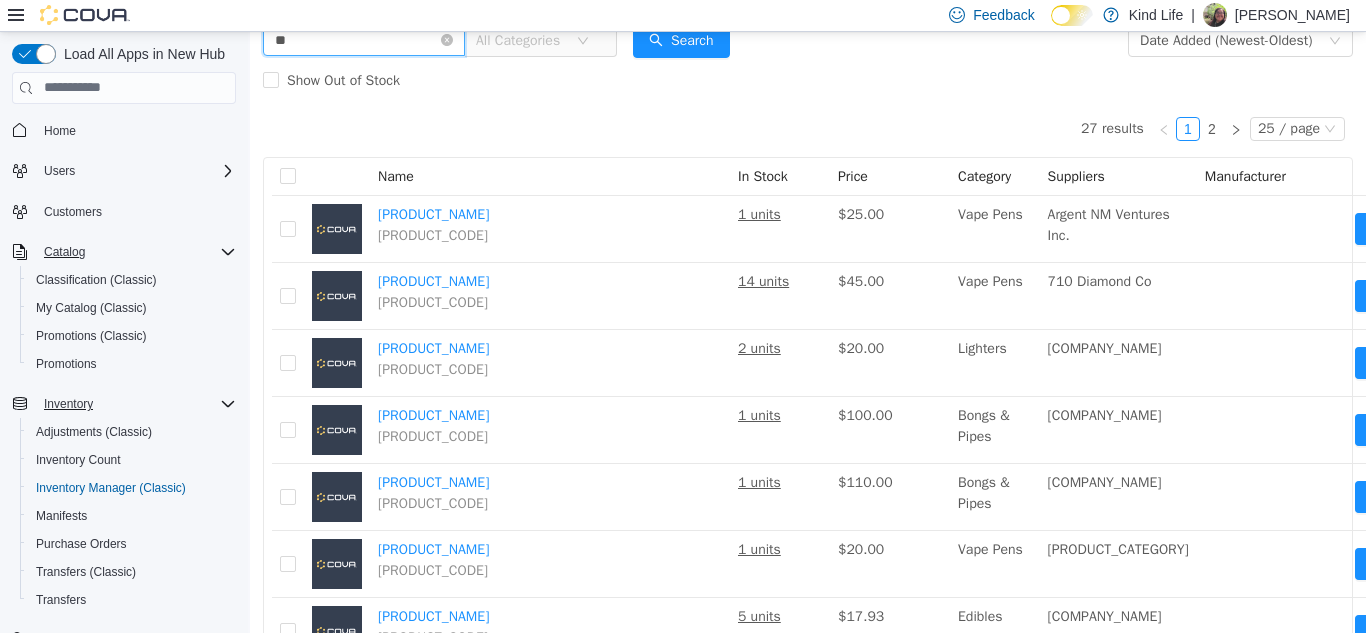 type on "*" 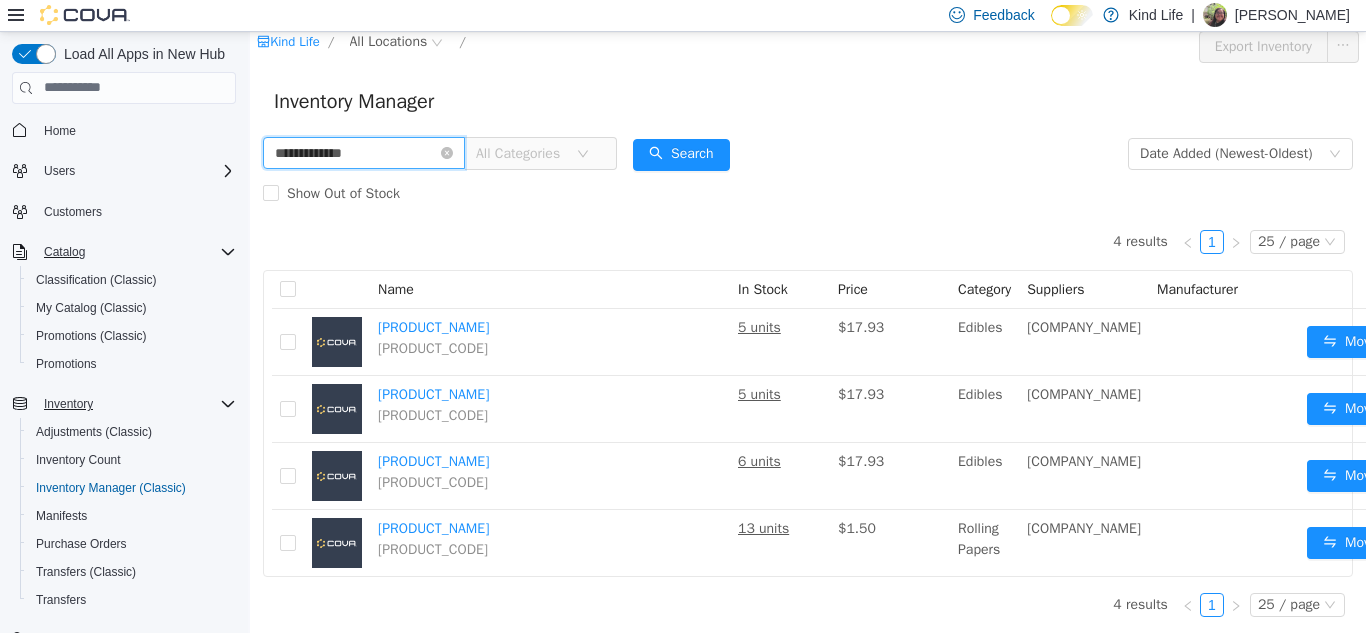 scroll, scrollTop: 63, scrollLeft: 0, axis: vertical 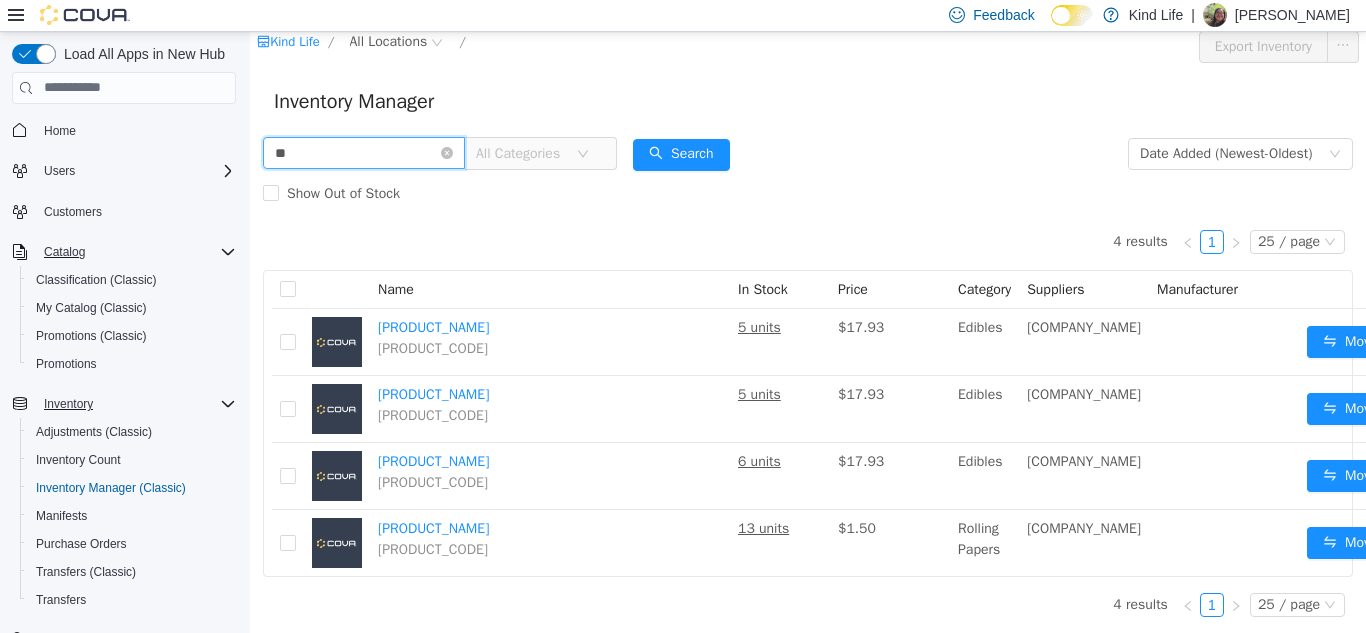 type on "*" 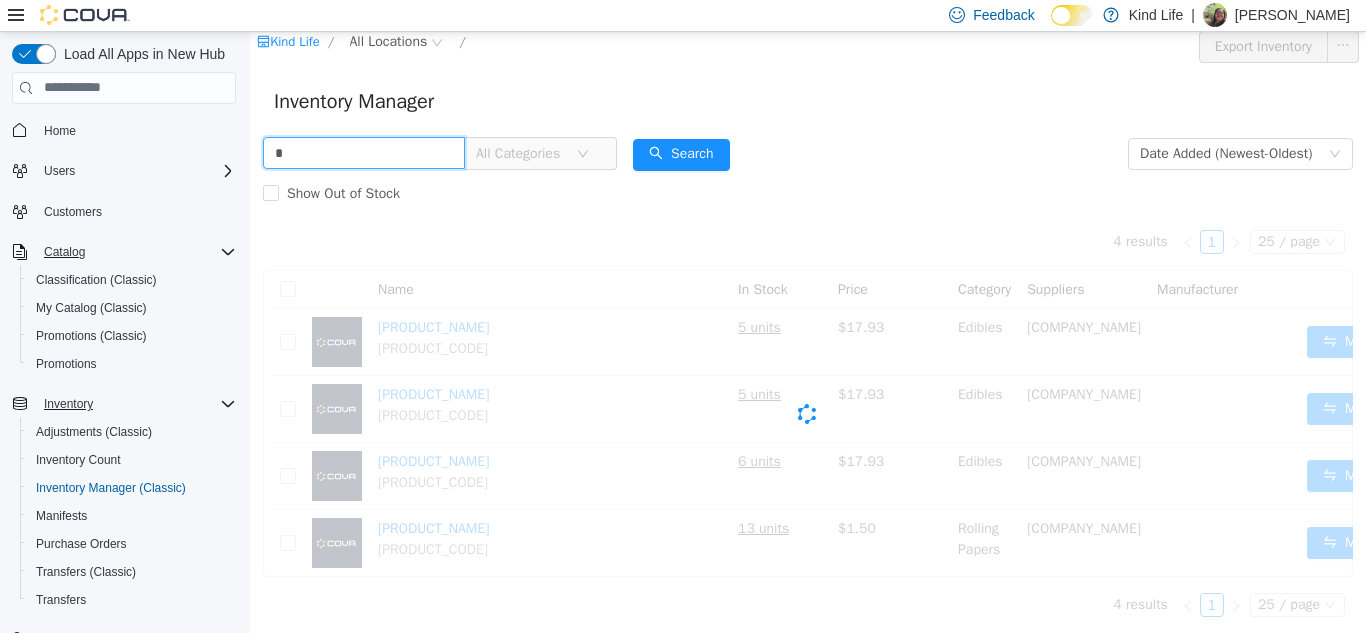 scroll, scrollTop: 121, scrollLeft: 0, axis: vertical 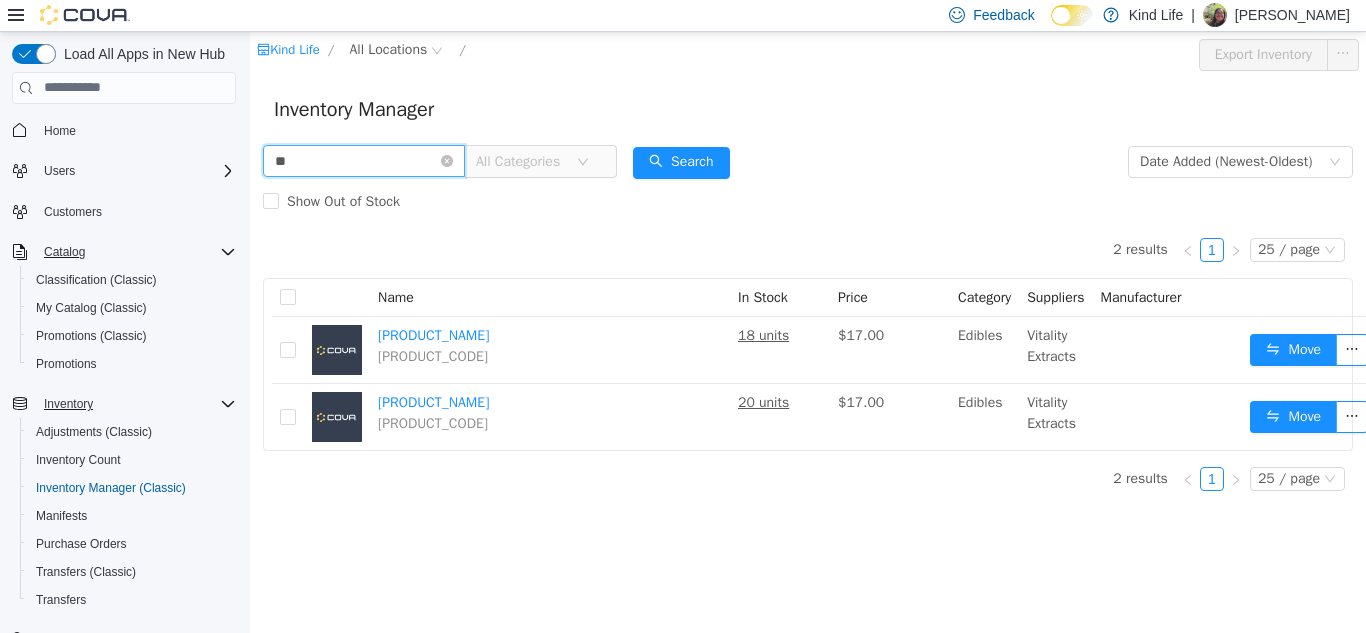 type on "*" 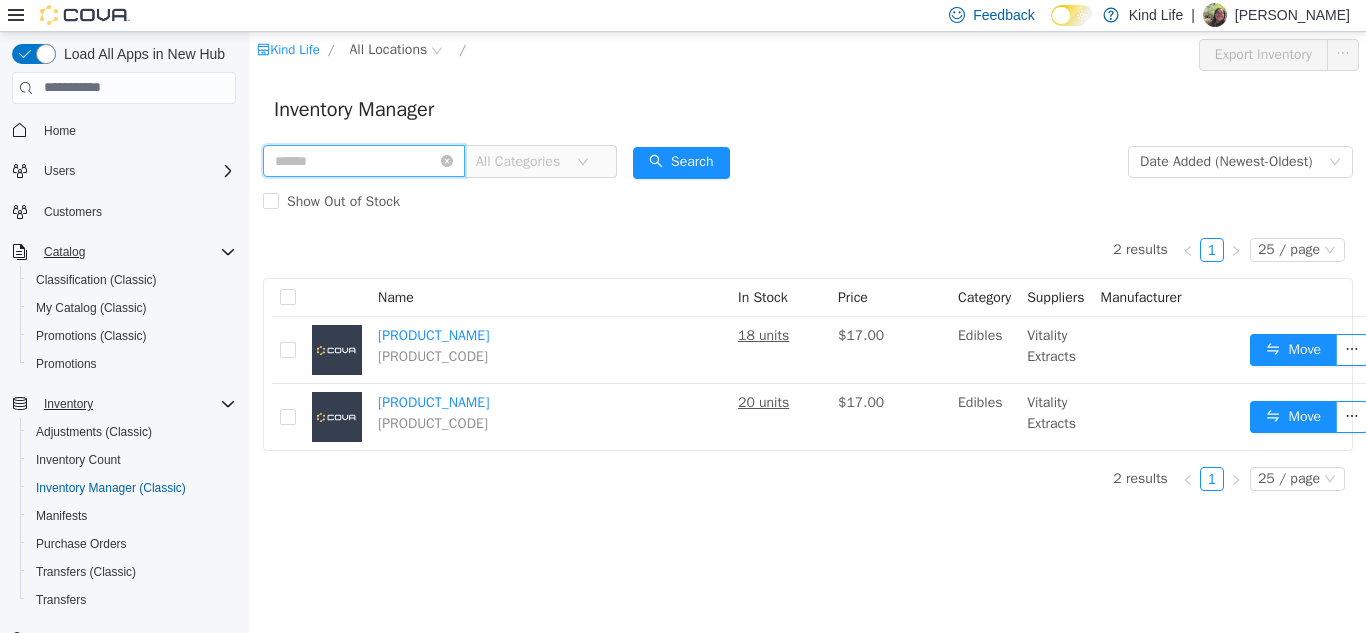 scroll, scrollTop: 0, scrollLeft: 0, axis: both 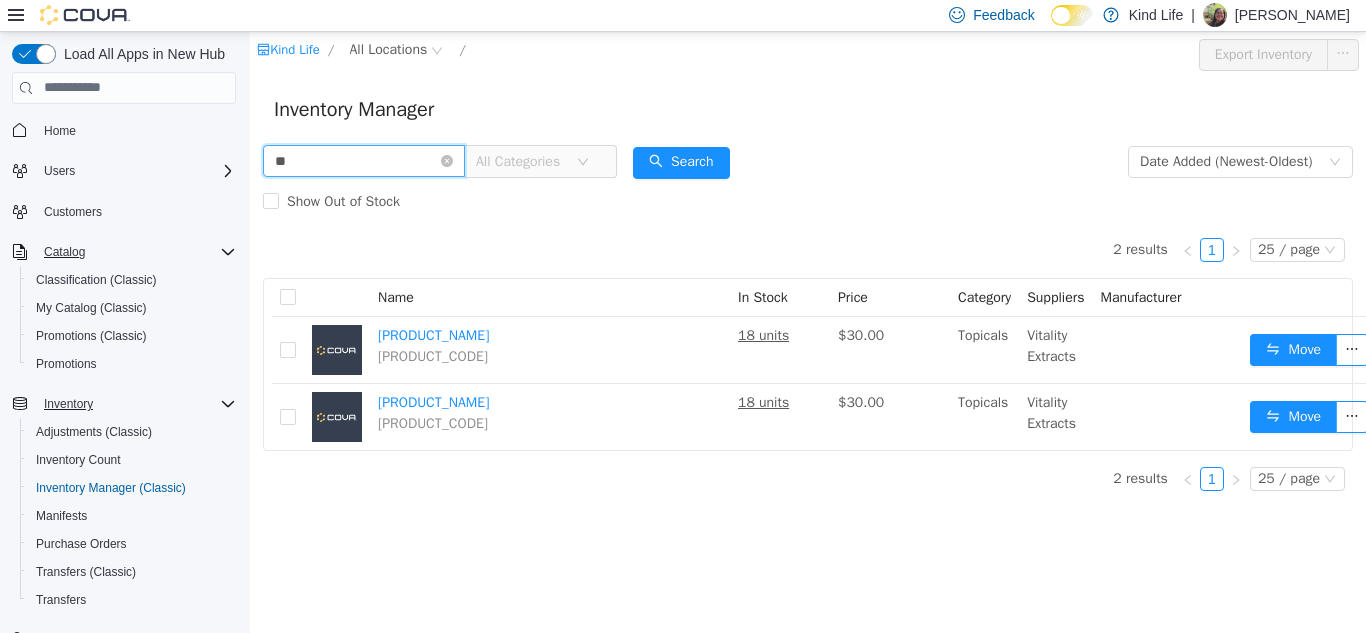 type on "*" 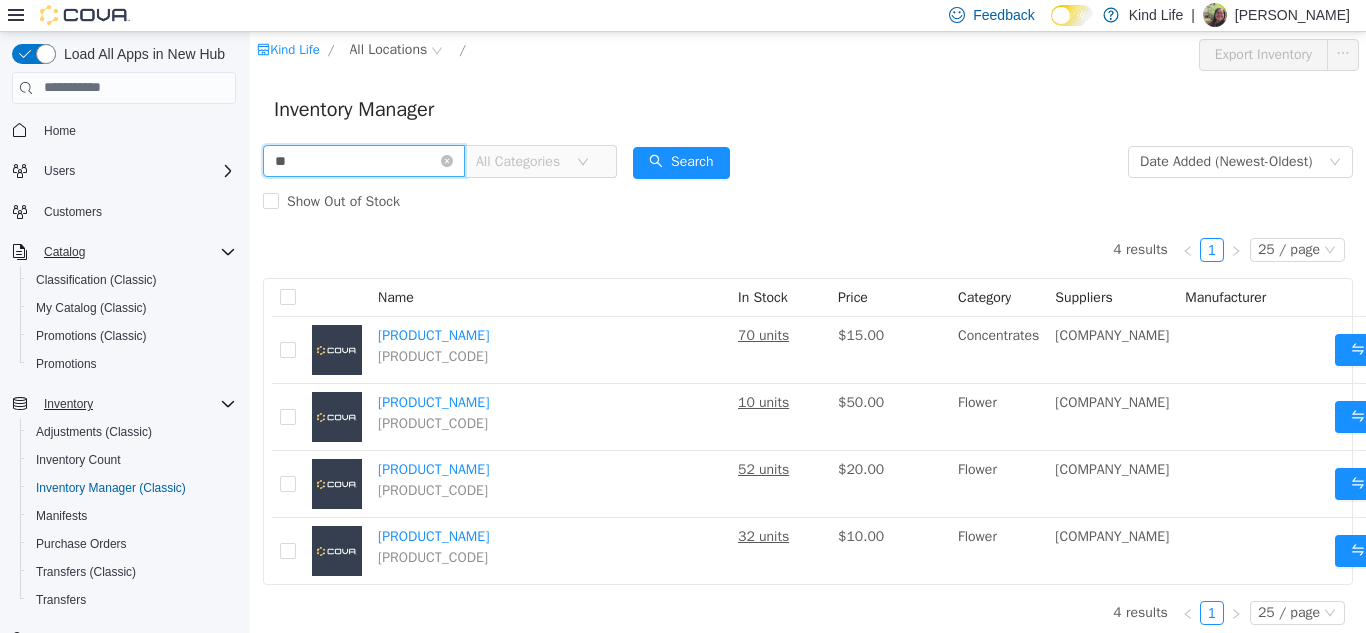 type on "*" 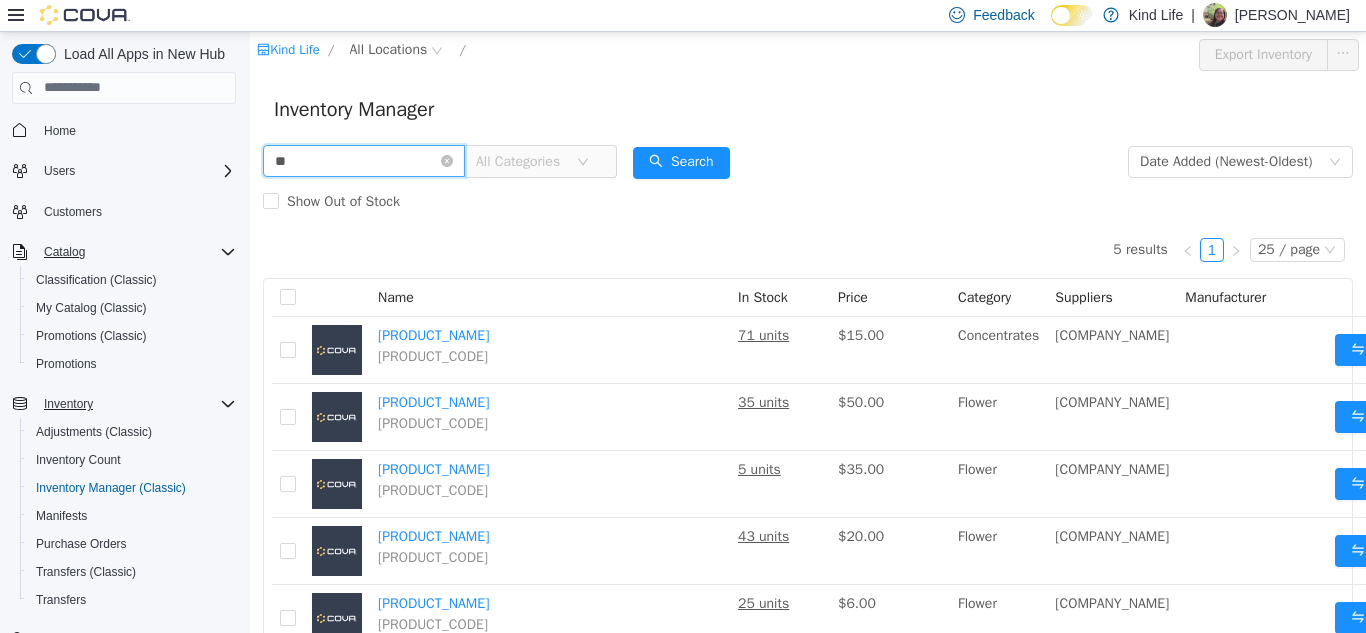 type on "*" 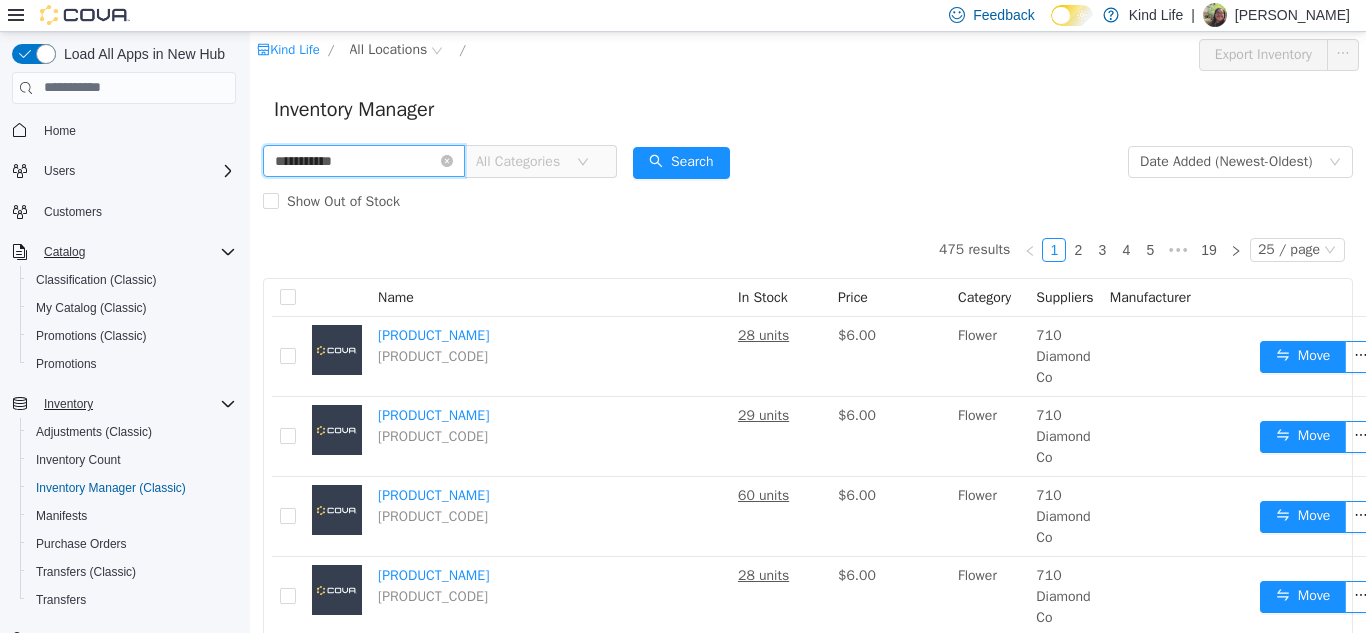 type on "**********" 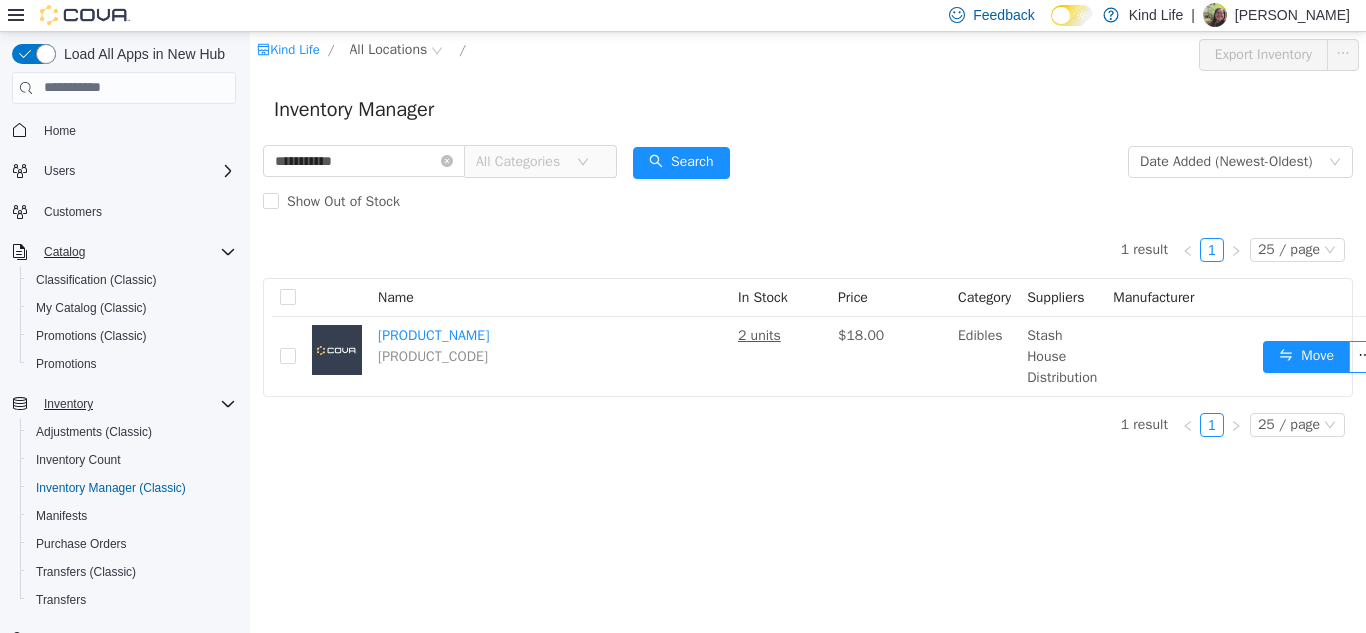 click on "[PERSON_NAME]" at bounding box center (1292, 15) 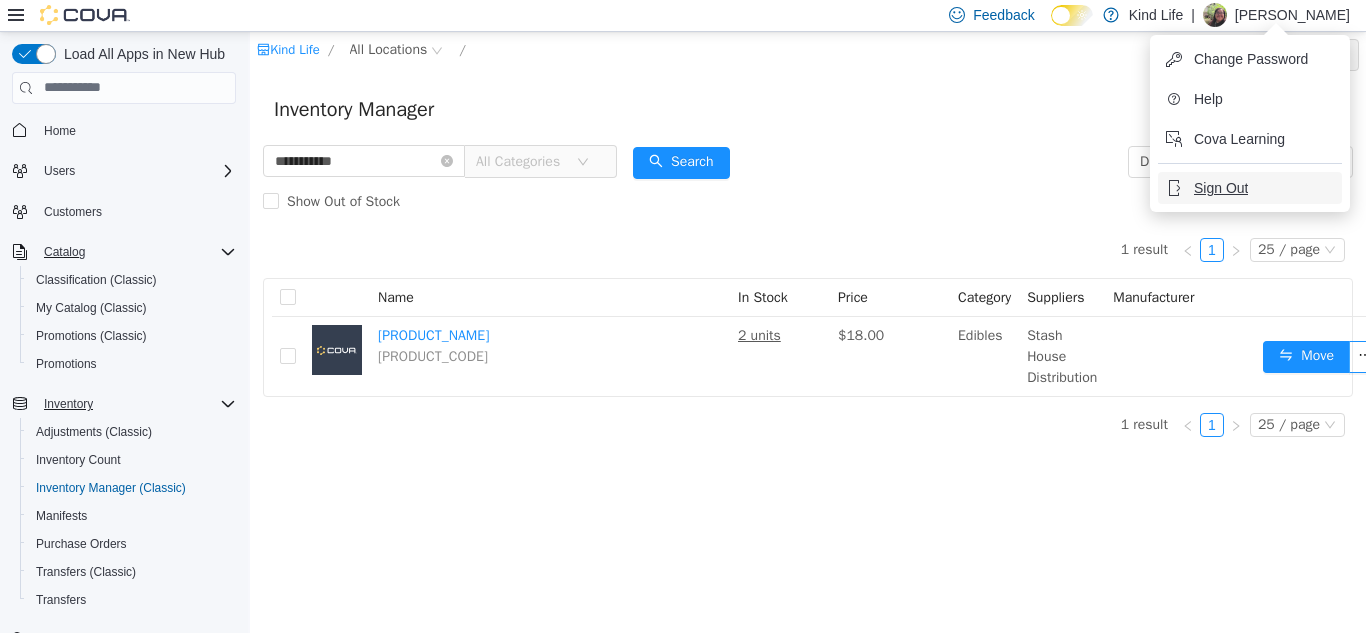 click on "Sign Out" at bounding box center (1221, 188) 